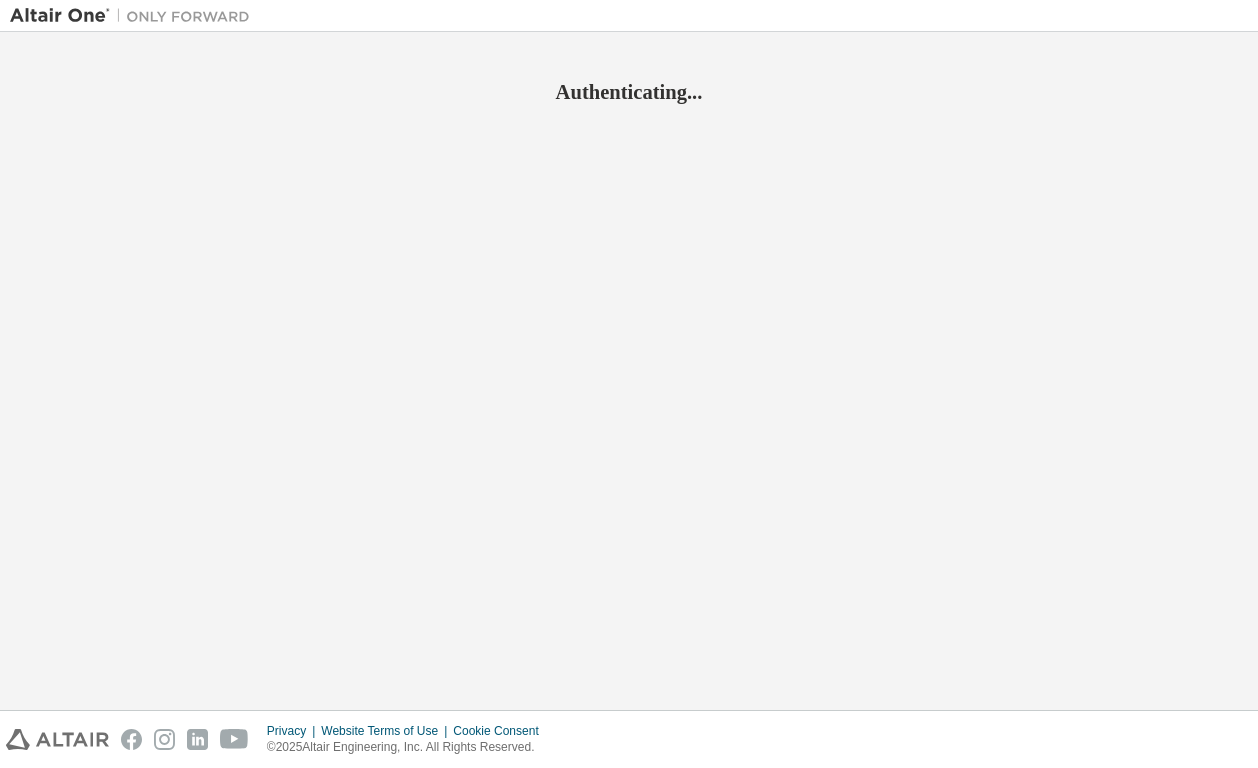 scroll, scrollTop: 0, scrollLeft: 0, axis: both 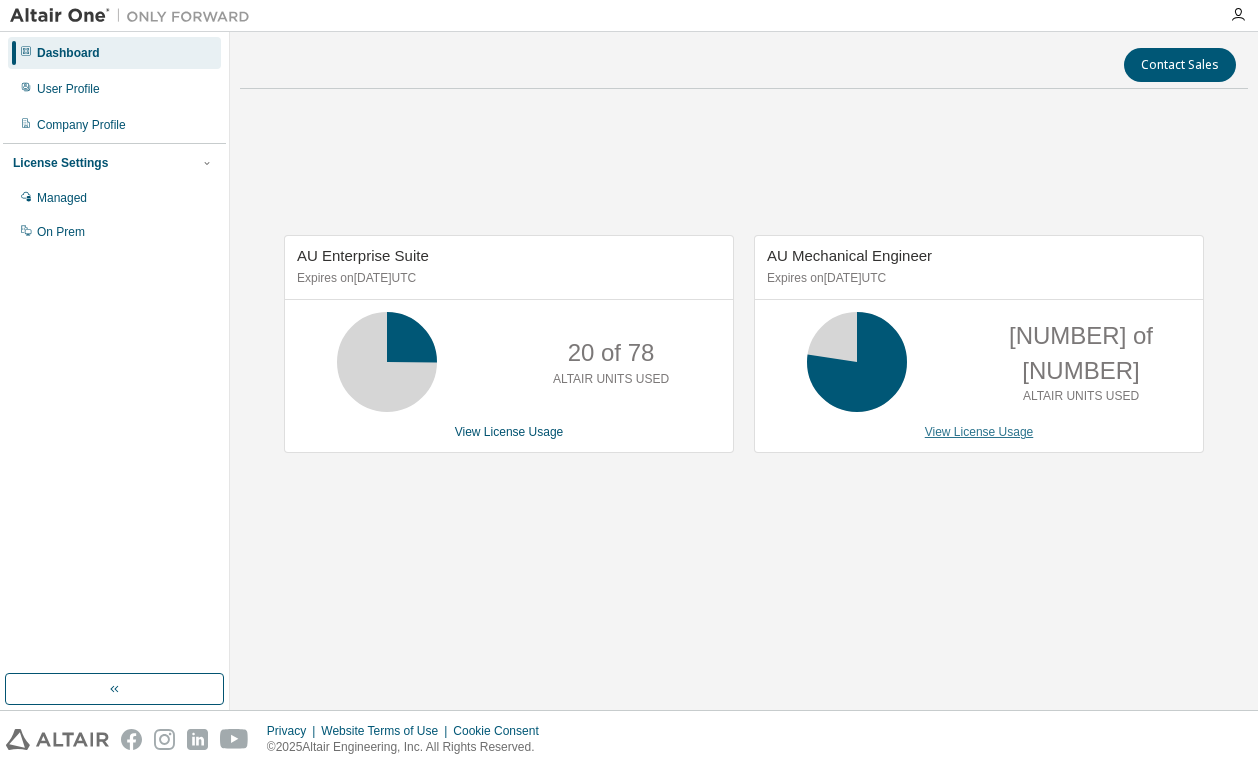 click on "View License Usage" at bounding box center (979, 432) 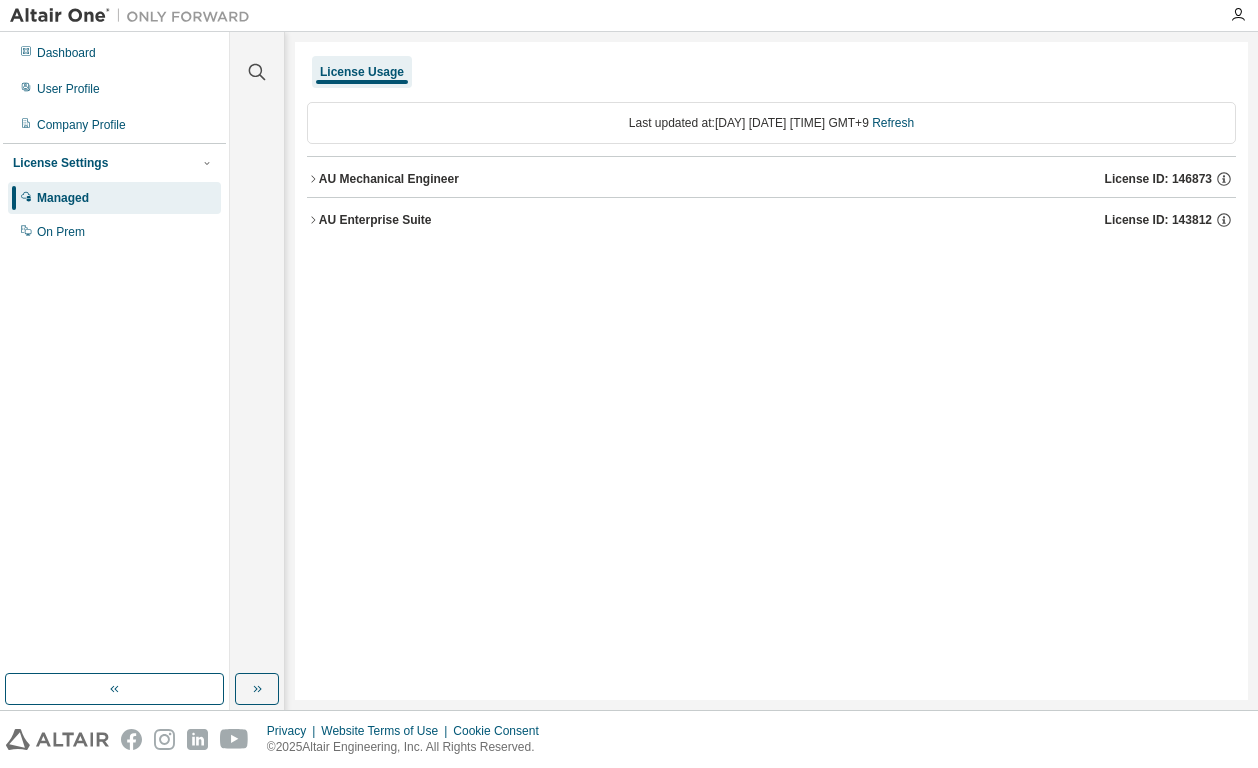 click 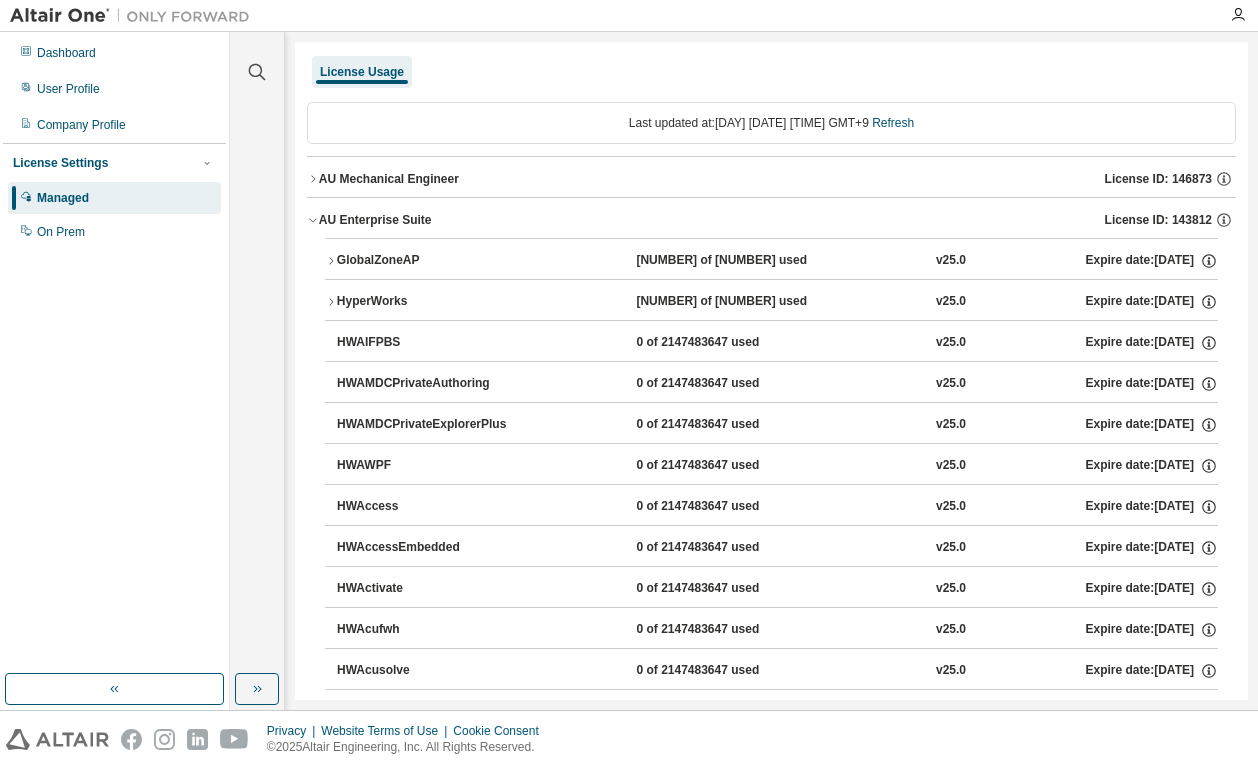 click 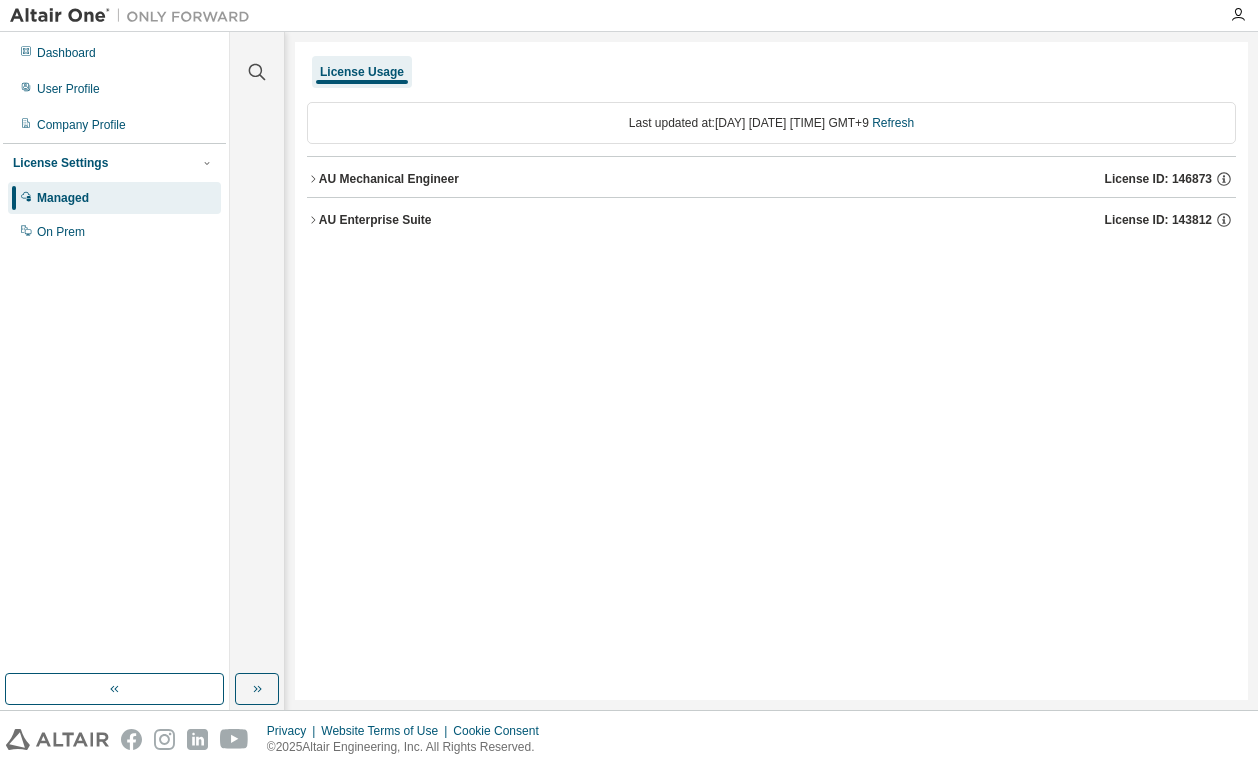 click on "Last updated at:  [DAY] [DATE] [TIME] GMT+9   Refresh" at bounding box center [771, 123] 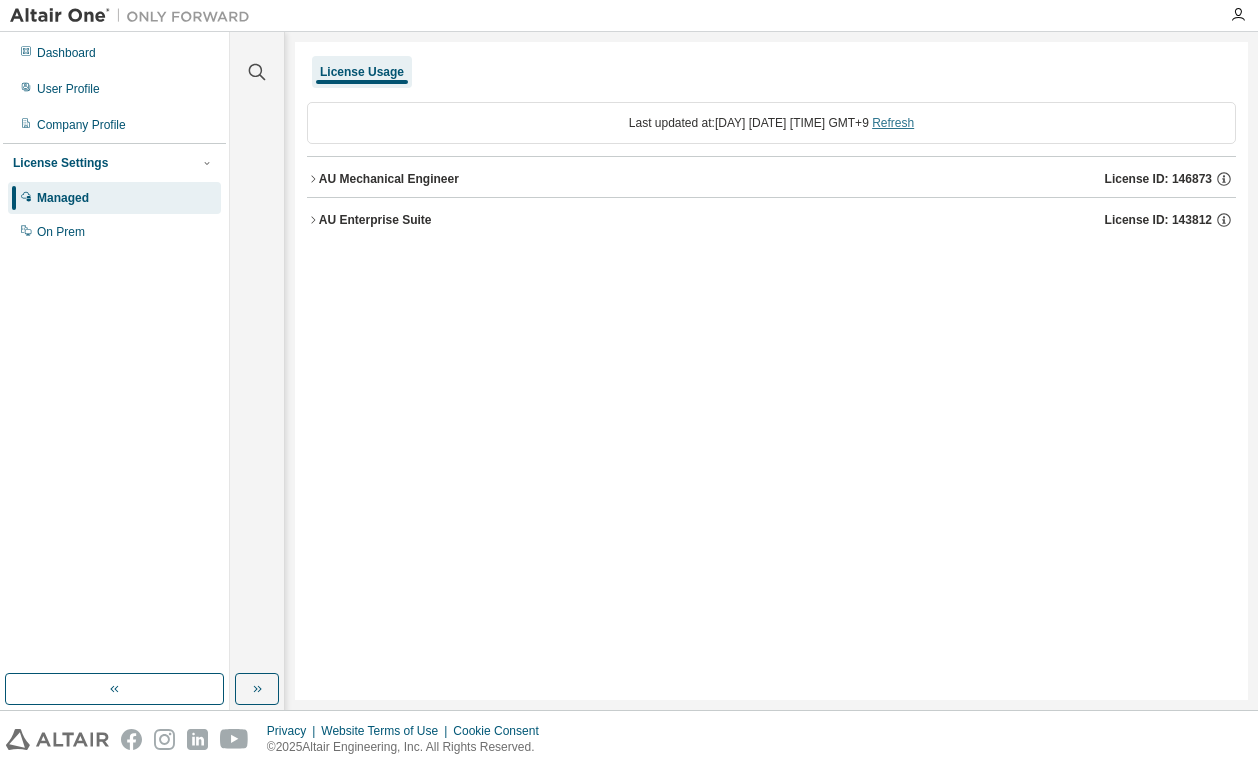click on "Refresh" at bounding box center [893, 123] 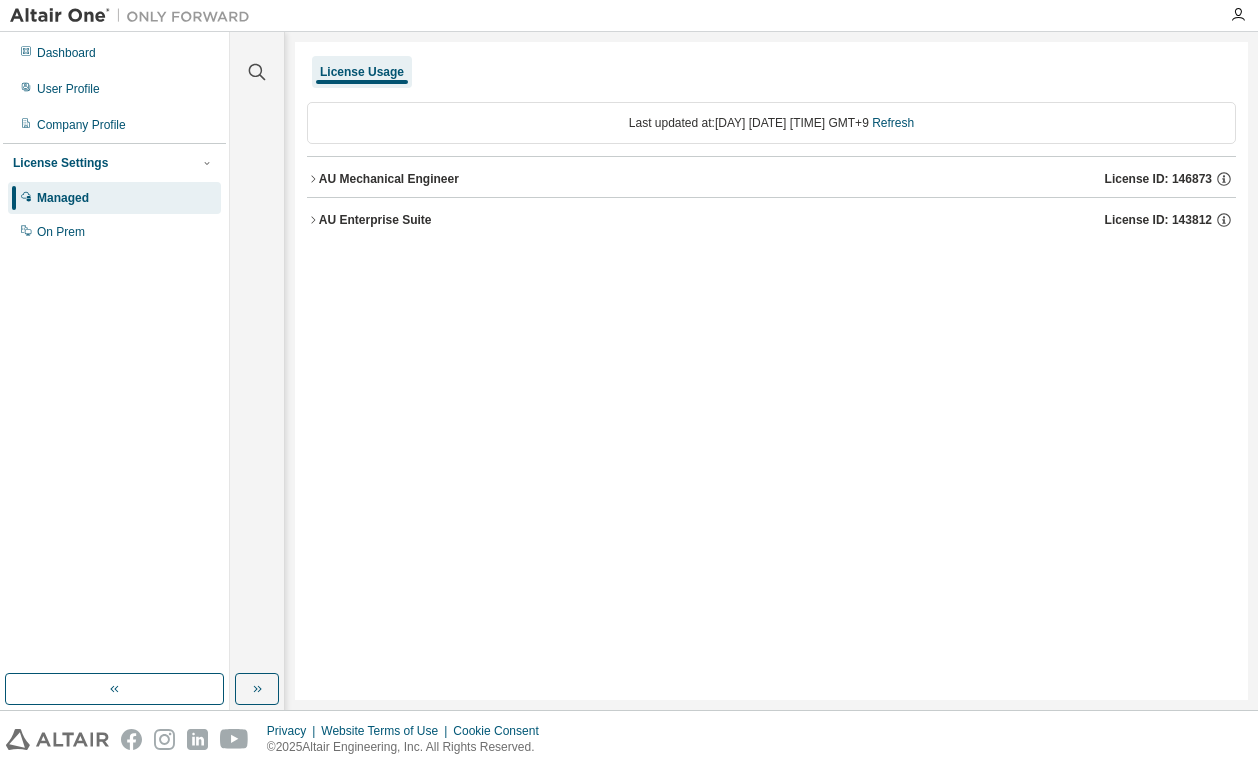 click 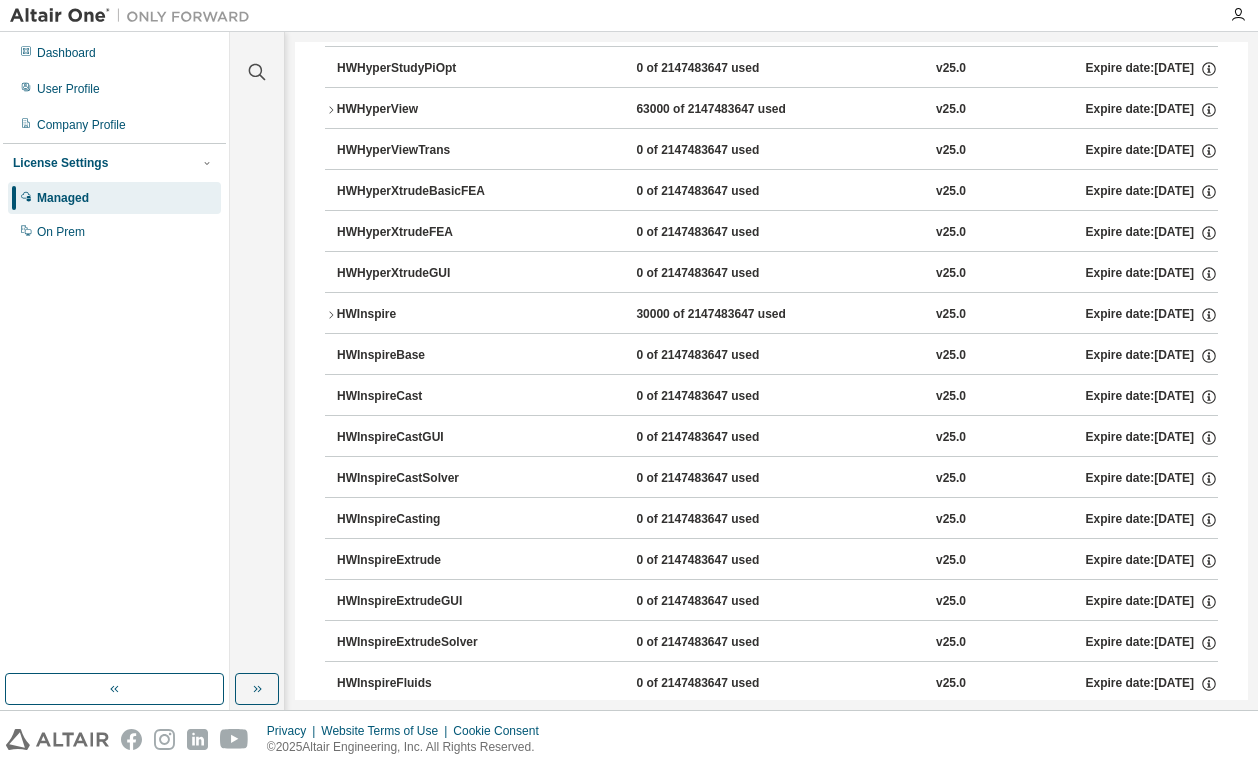 scroll, scrollTop: 3900, scrollLeft: 0, axis: vertical 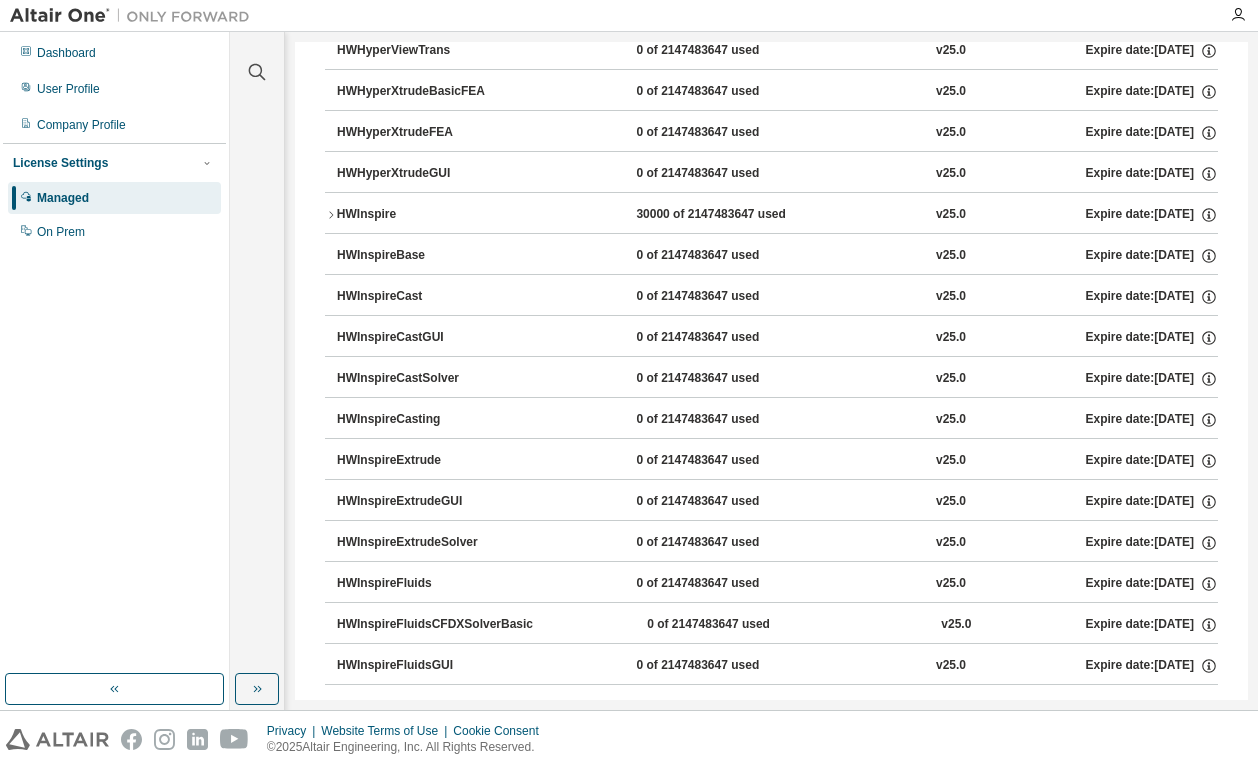 click 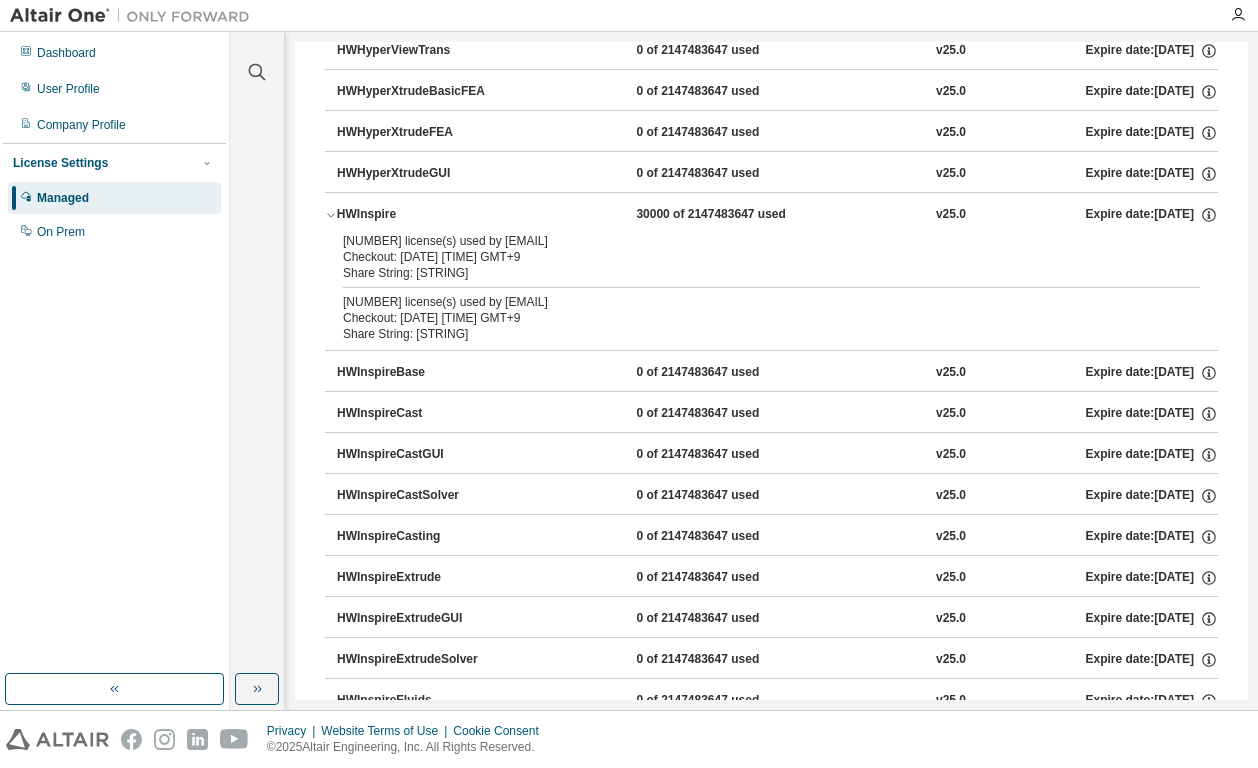 click 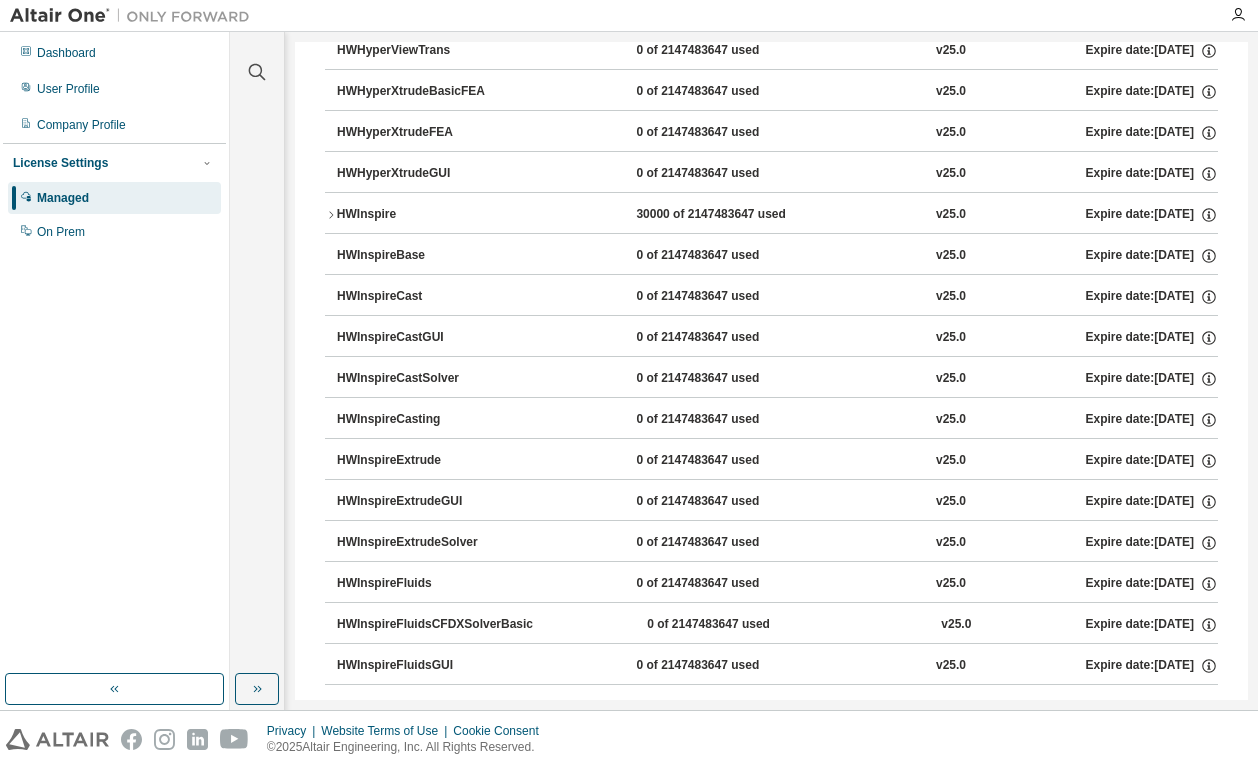 click 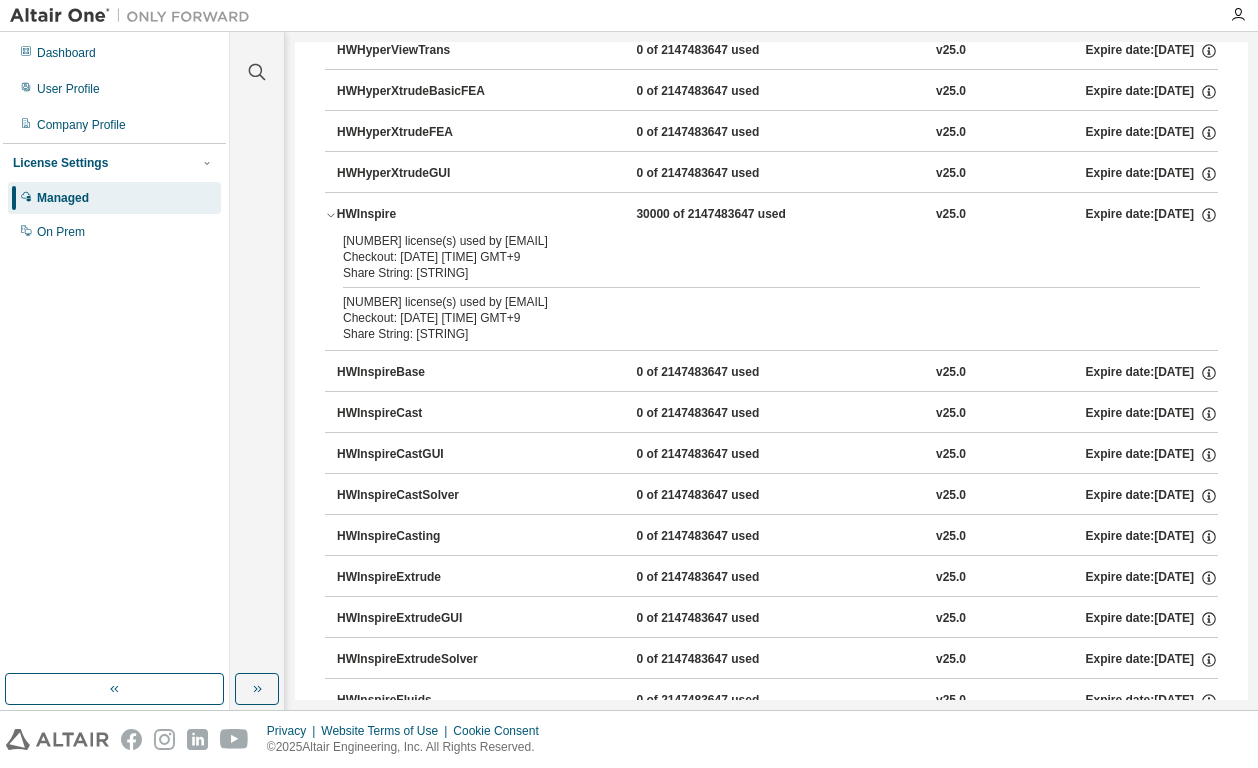 click 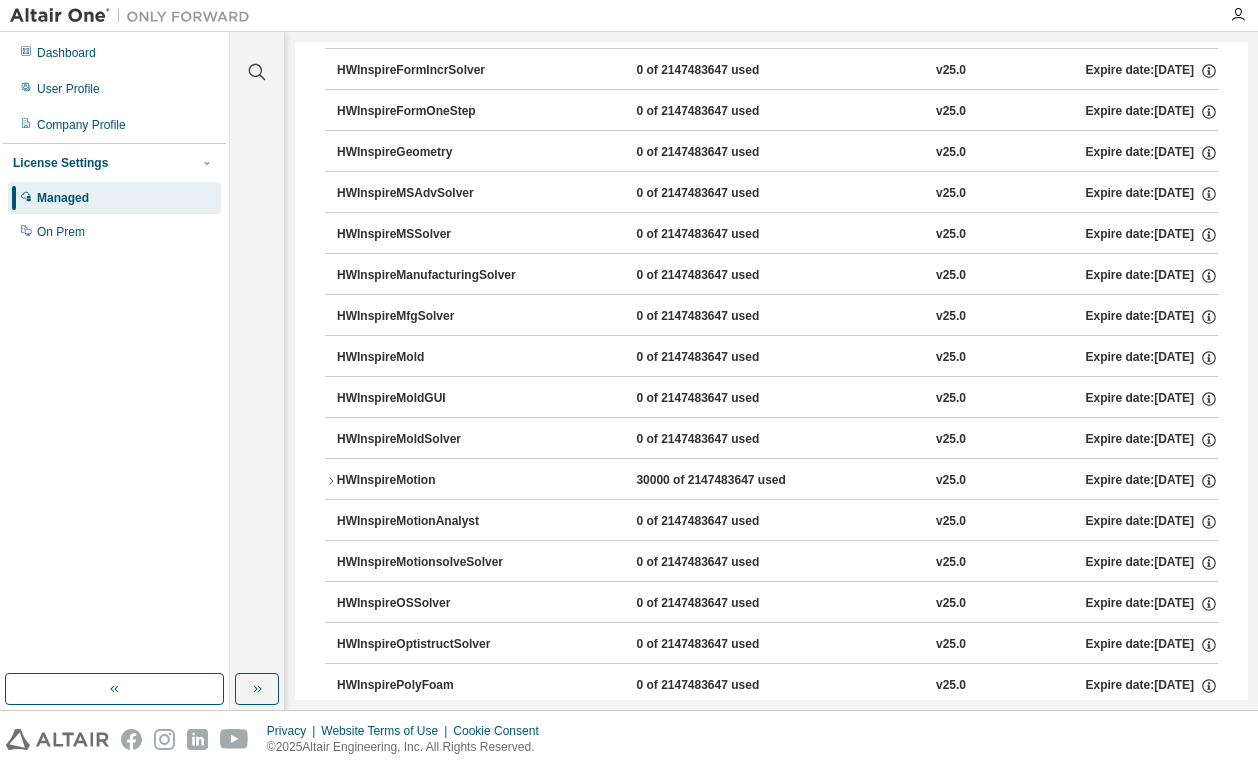 scroll, scrollTop: 4800, scrollLeft: 0, axis: vertical 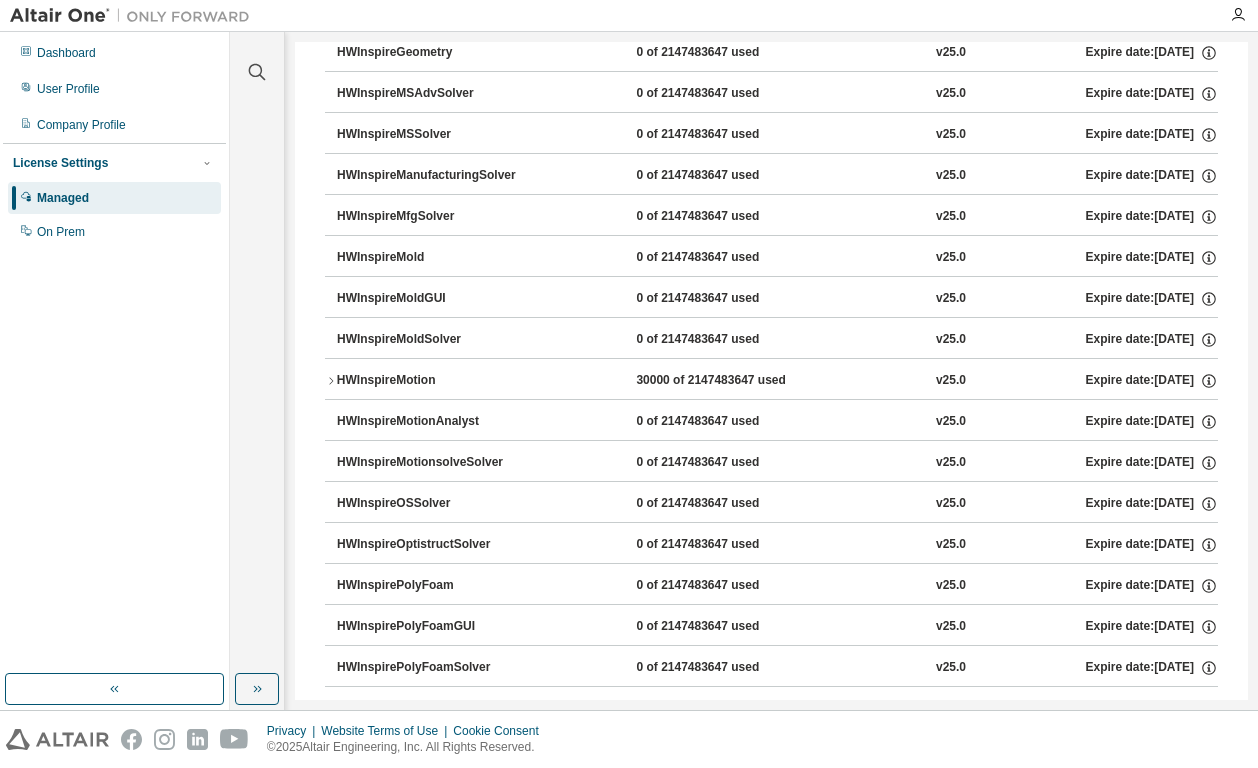 click 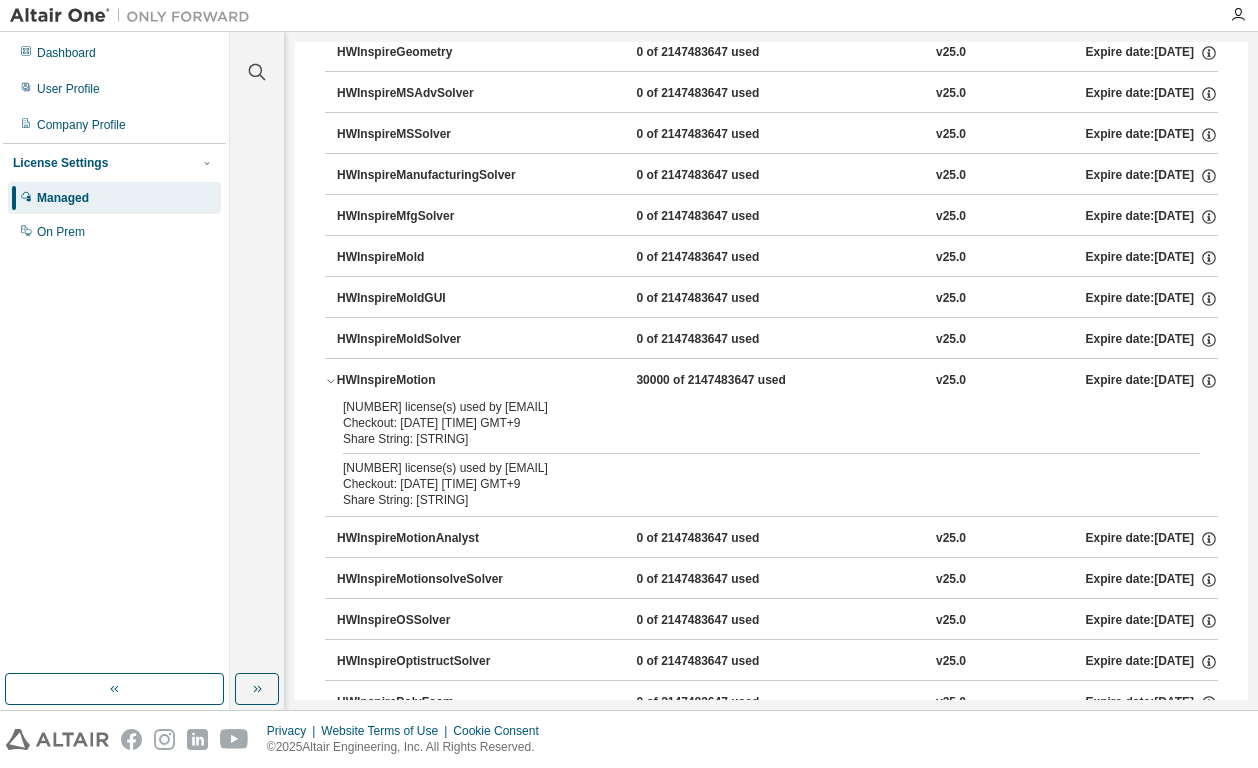 click 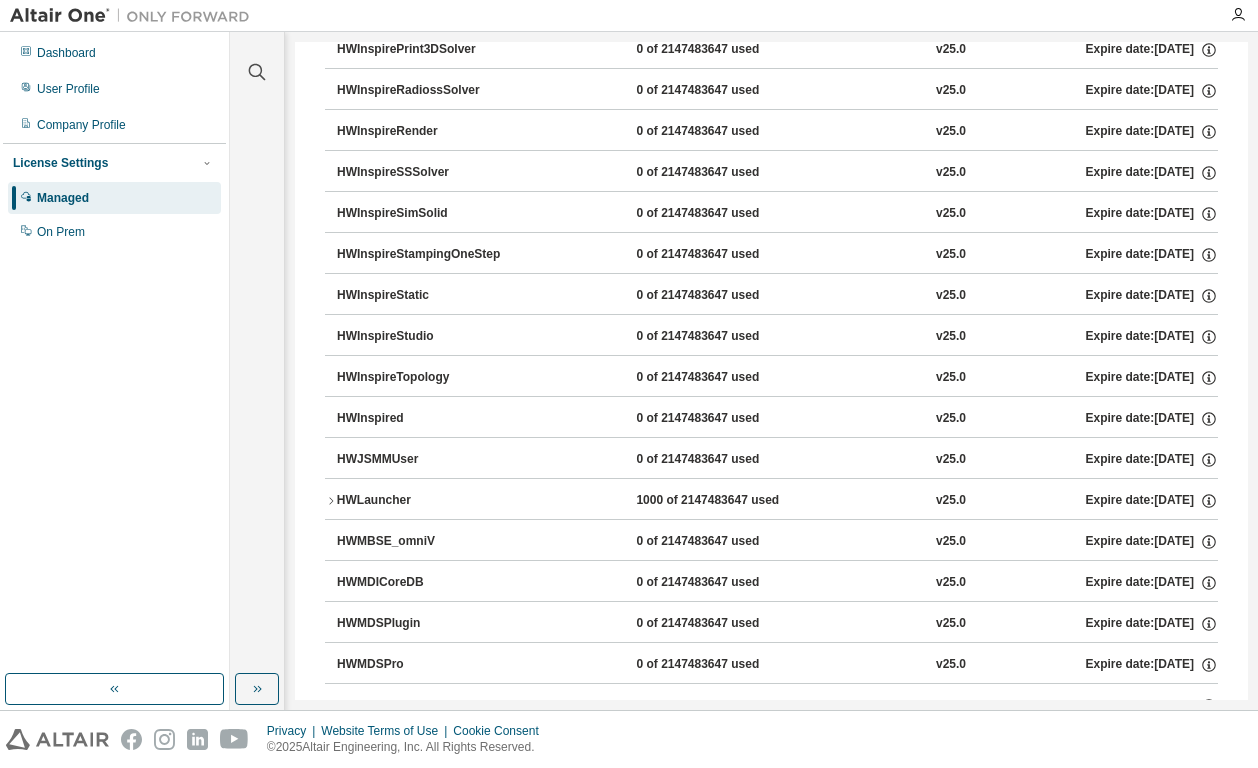 scroll, scrollTop: 5600, scrollLeft: 0, axis: vertical 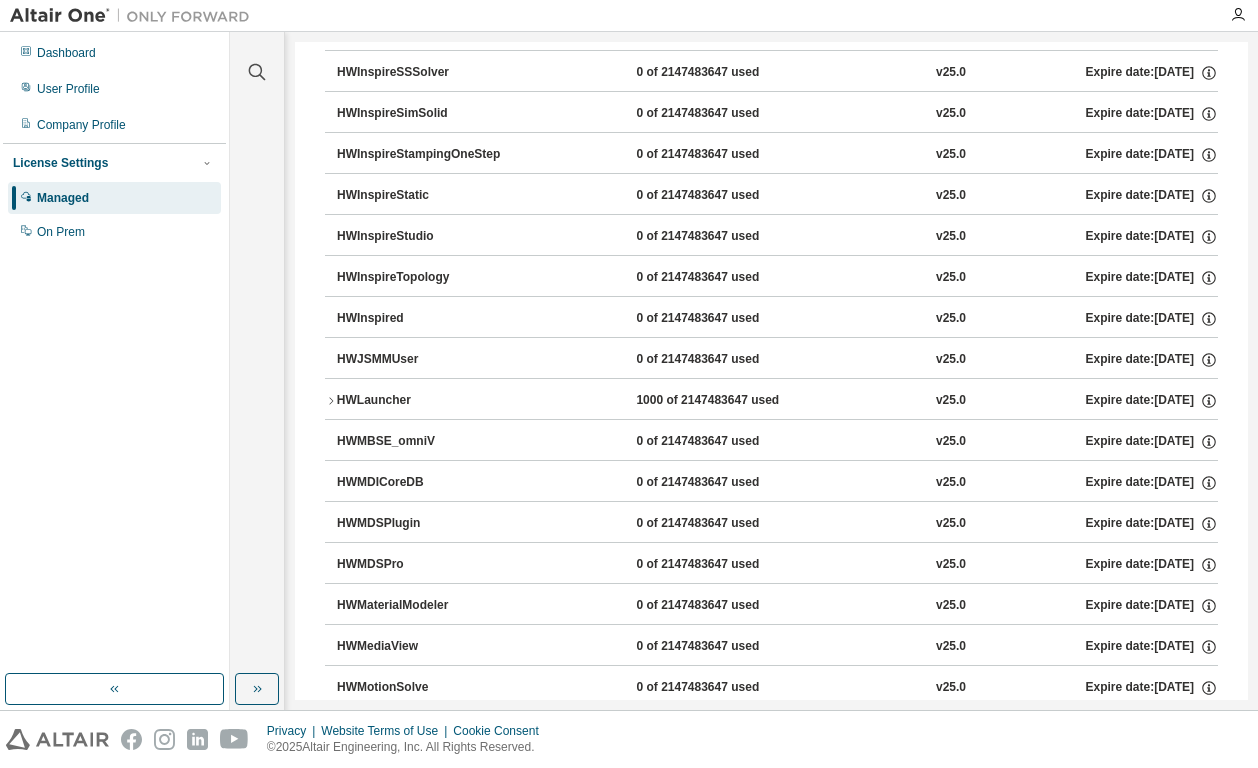 click on "HWLauncher [NUMBER] of [NUMBER] used v25.0 Expire date:  [DATE]" at bounding box center (771, 401) 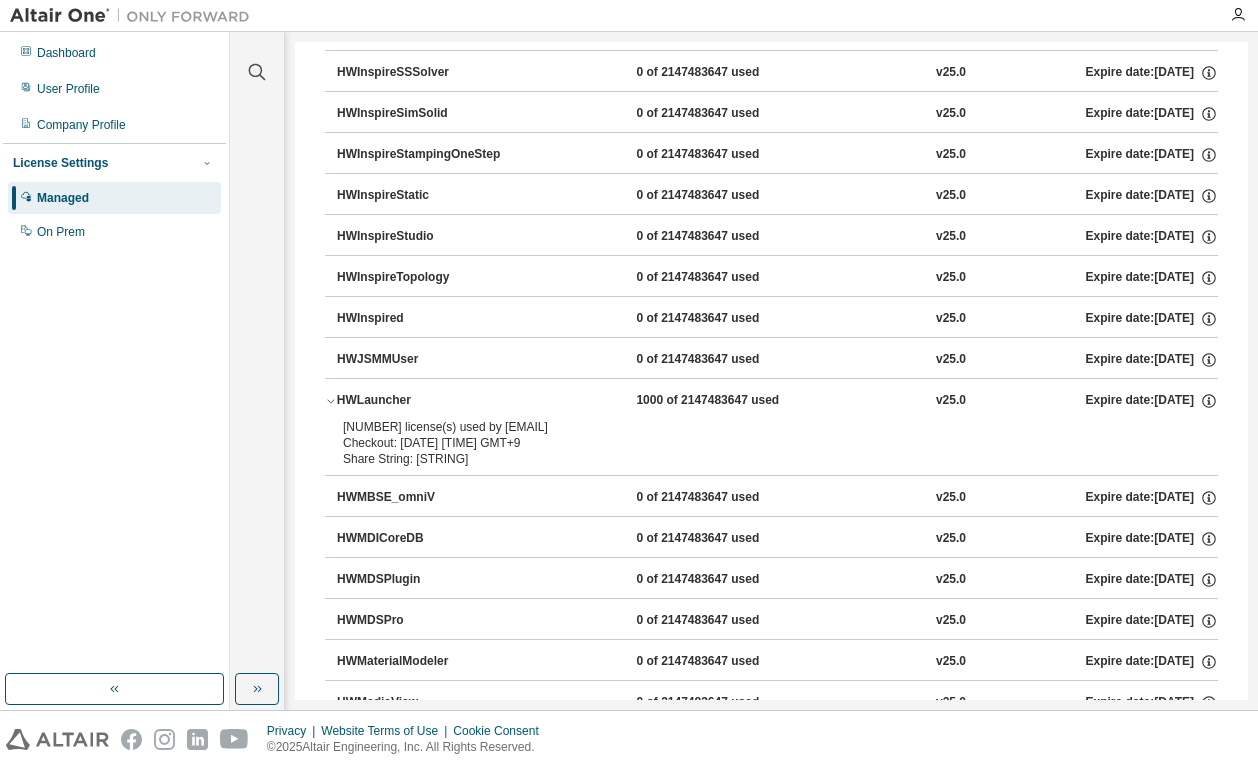 click on "HWLauncher [NUMBER] of [NUMBER] used v25.0 Expire date:  [DATE]" at bounding box center (771, 401) 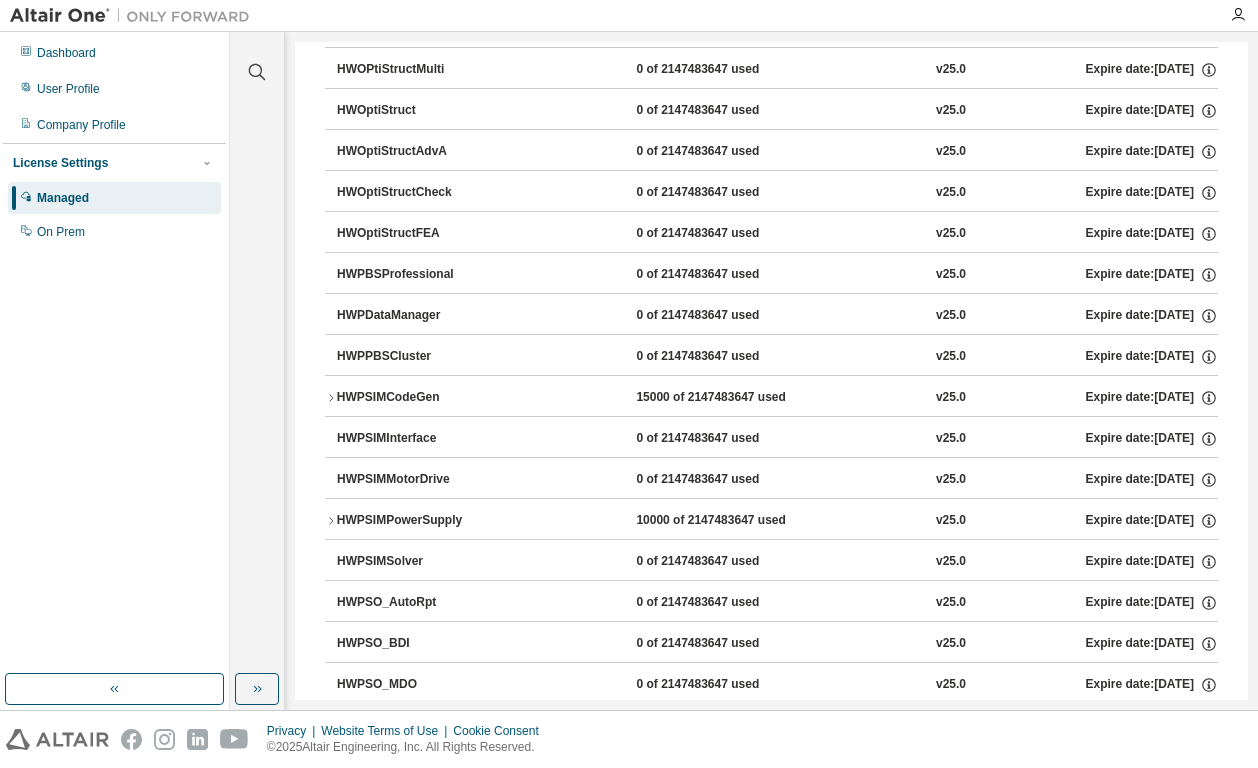scroll, scrollTop: 6400, scrollLeft: 0, axis: vertical 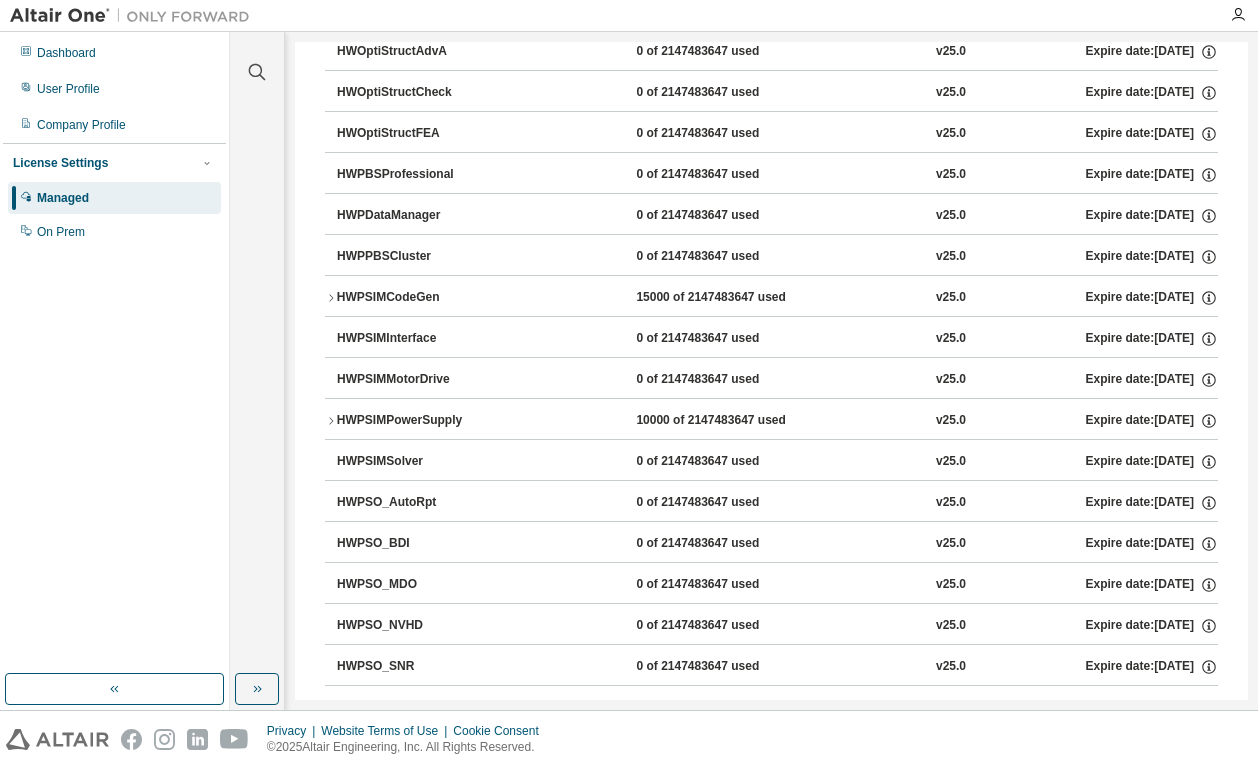 click 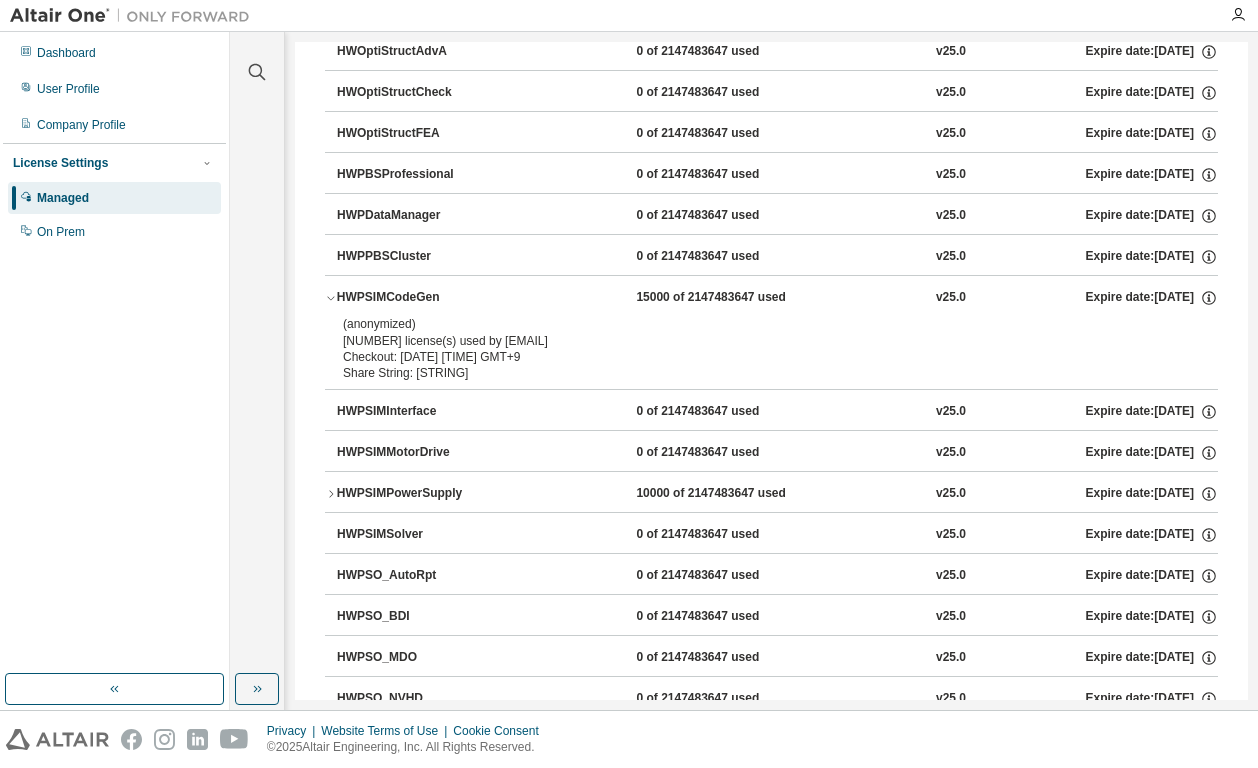 click 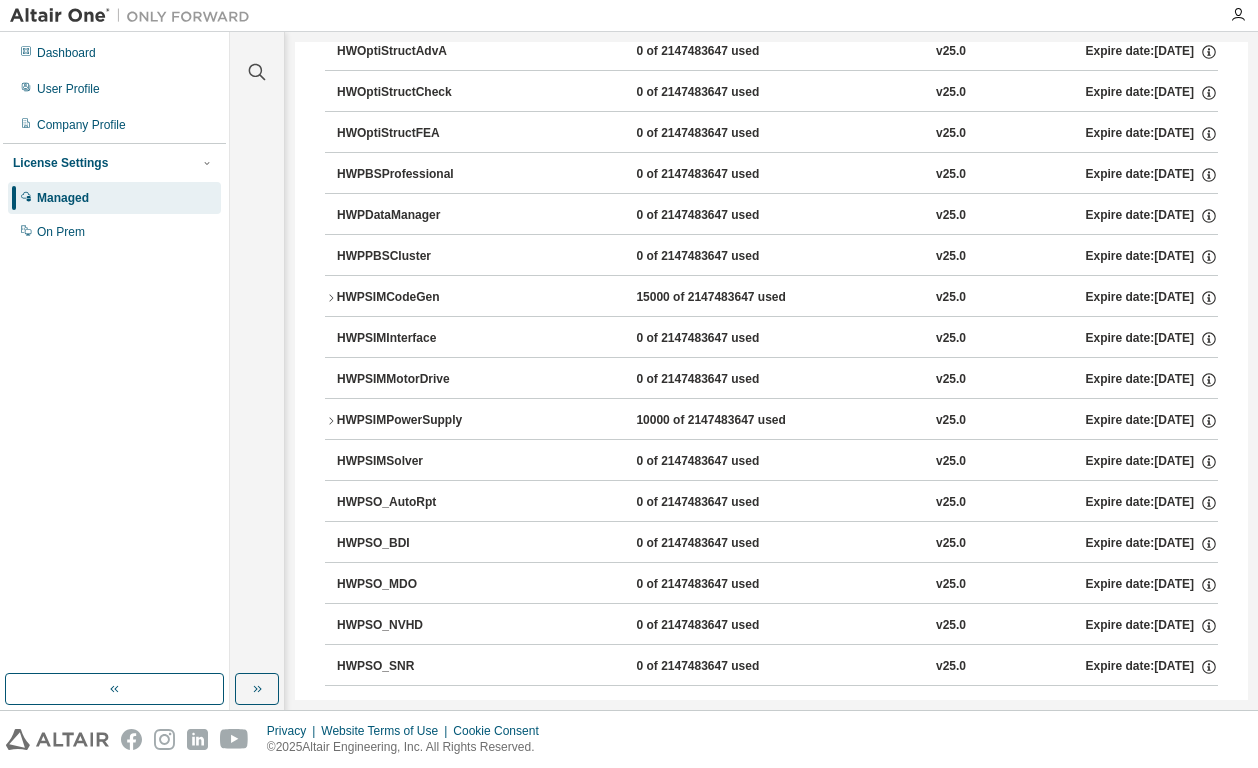 click 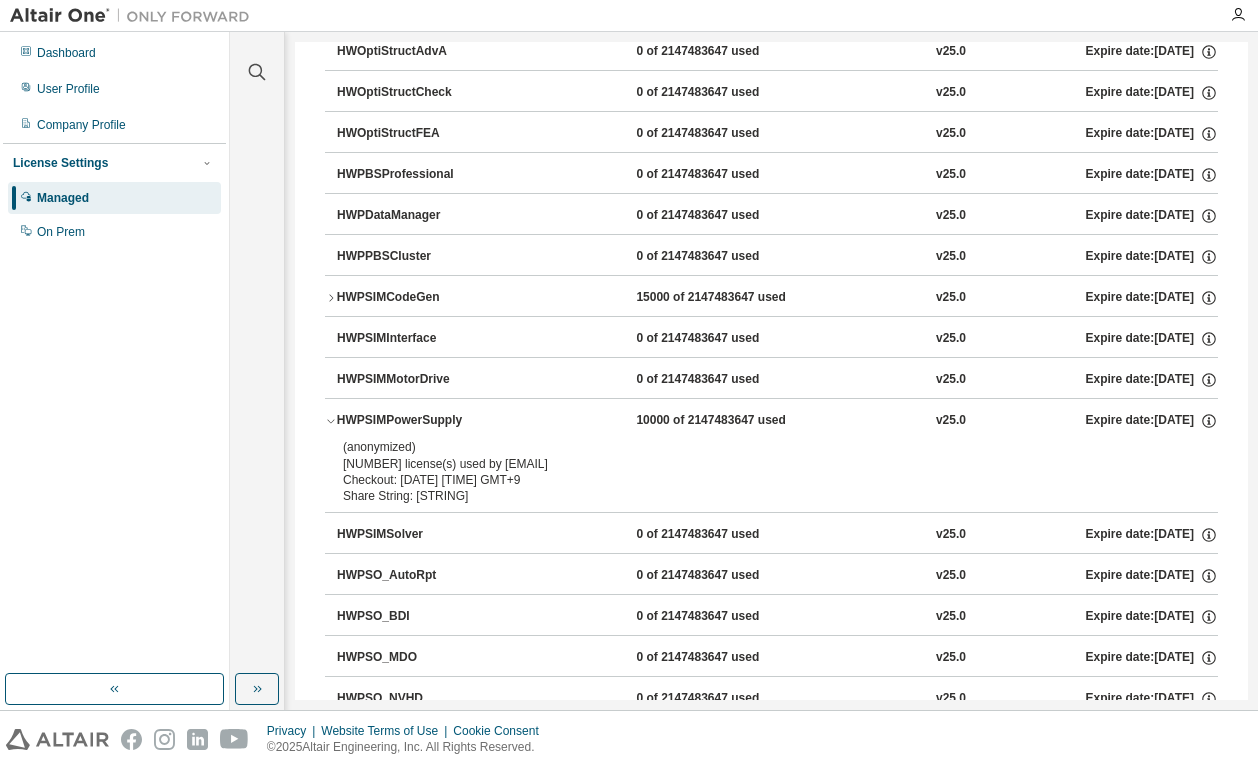 click 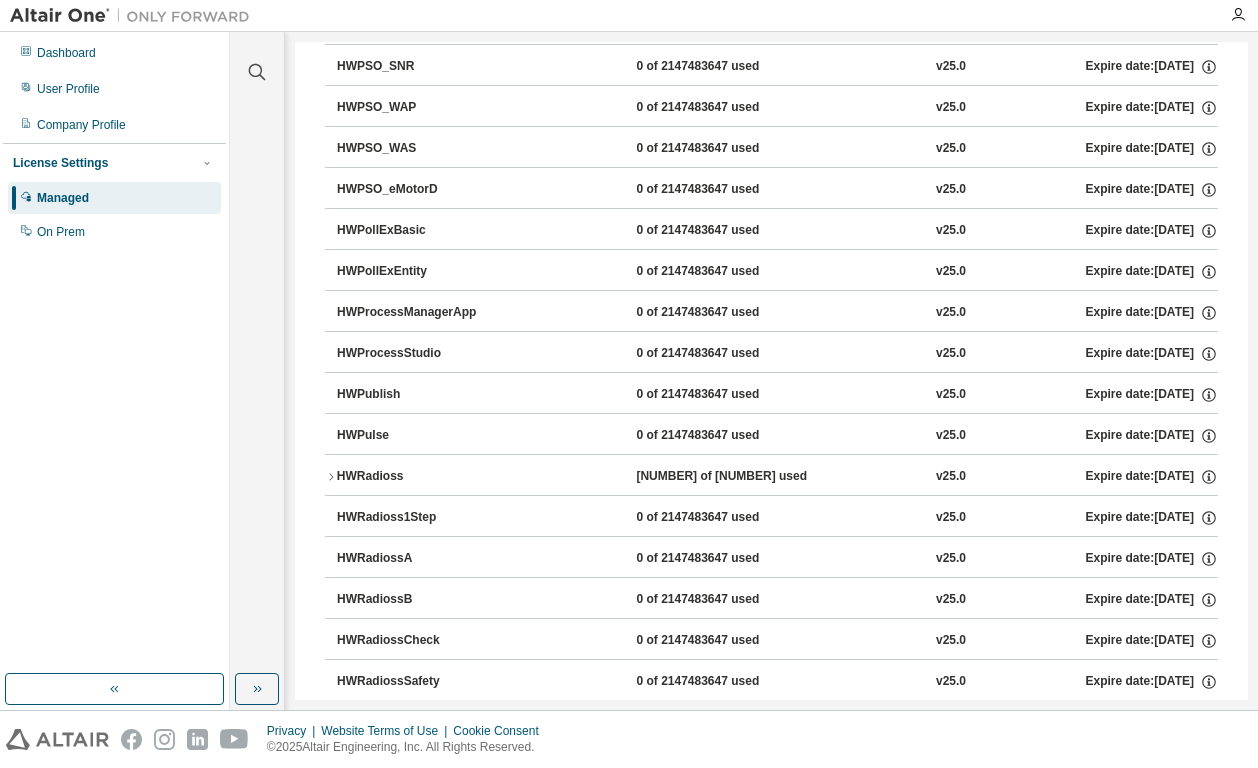 scroll, scrollTop: 7100, scrollLeft: 0, axis: vertical 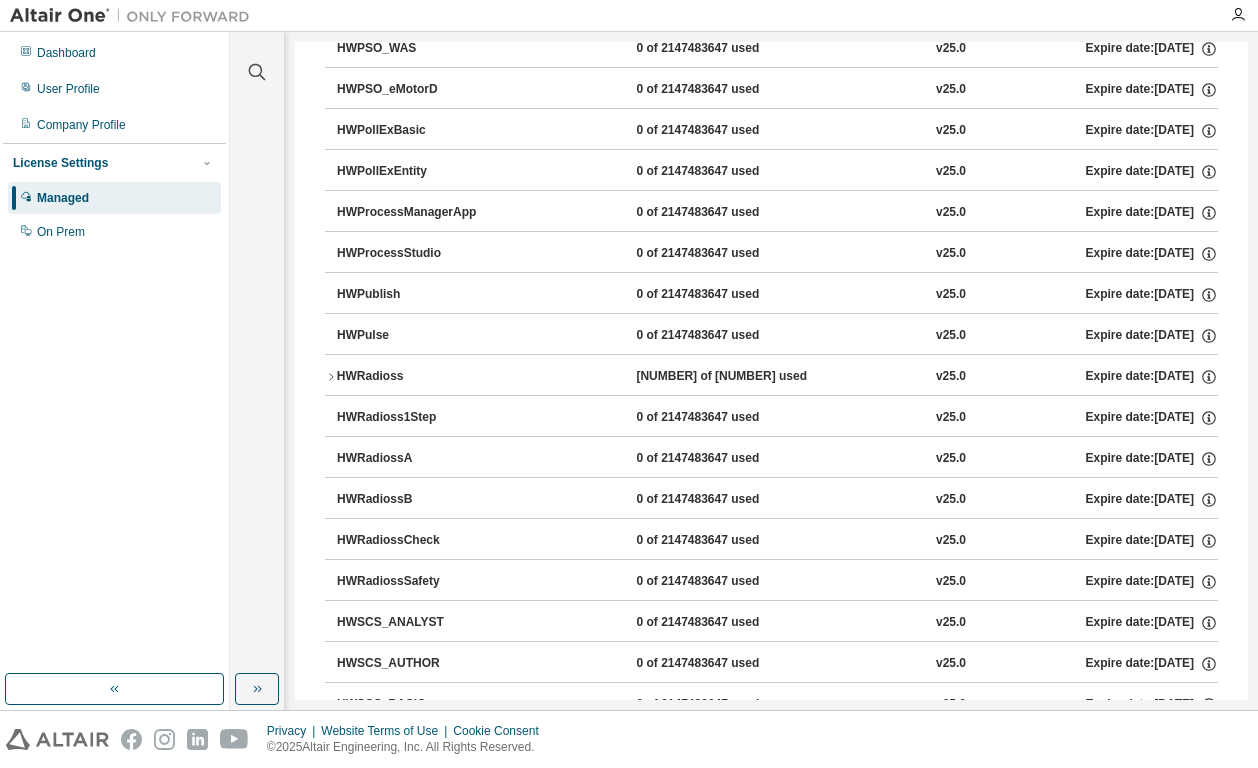 click 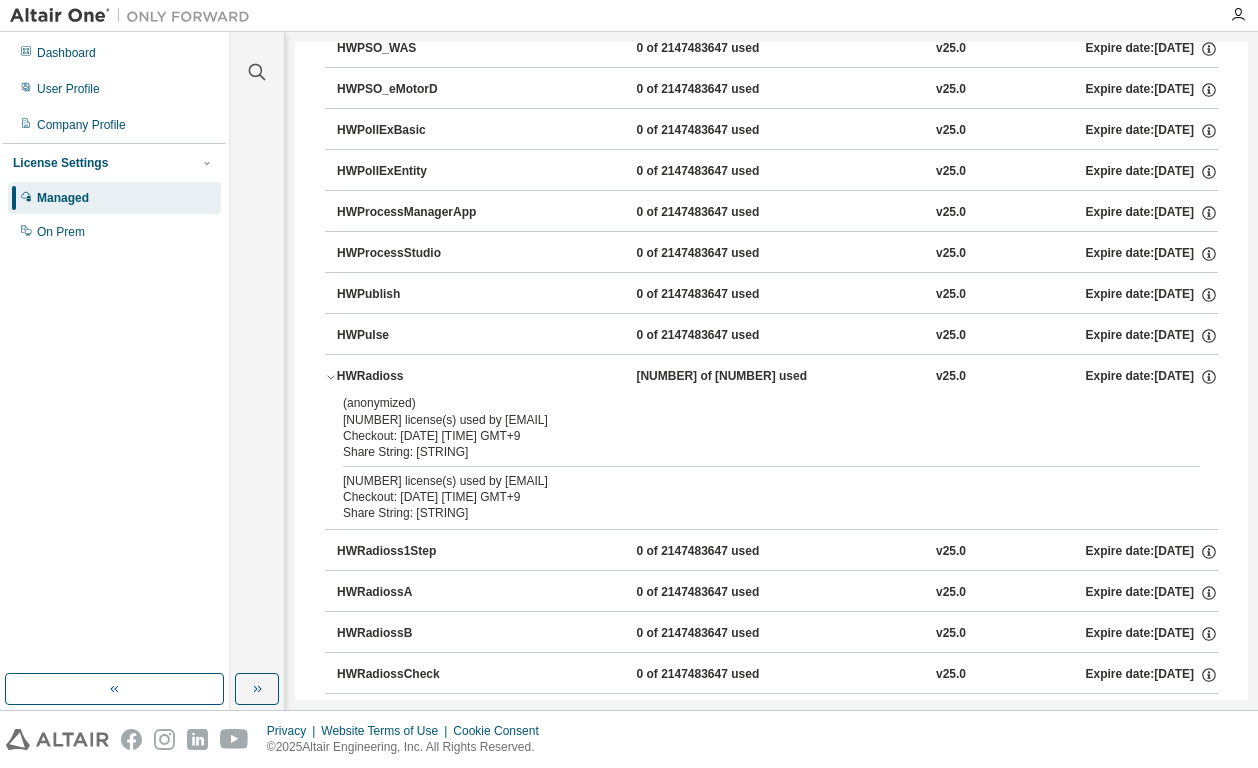 click 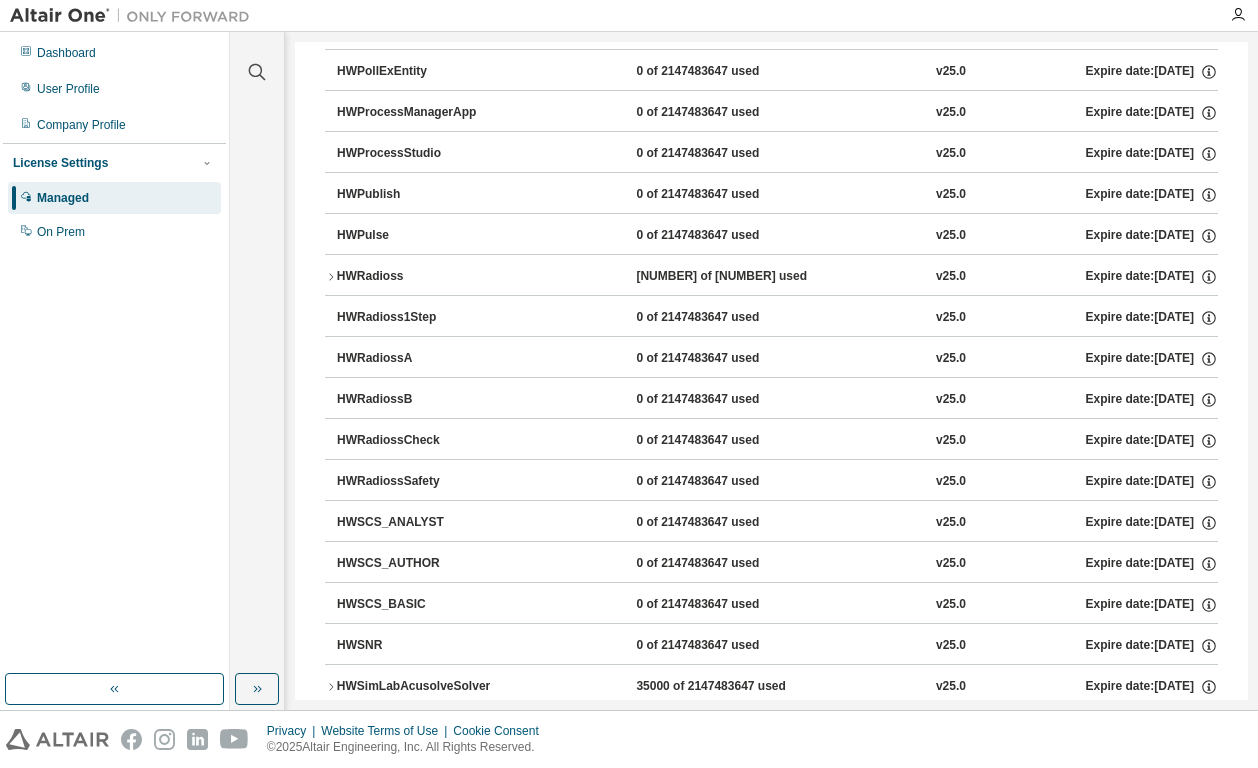 scroll, scrollTop: 7500, scrollLeft: 0, axis: vertical 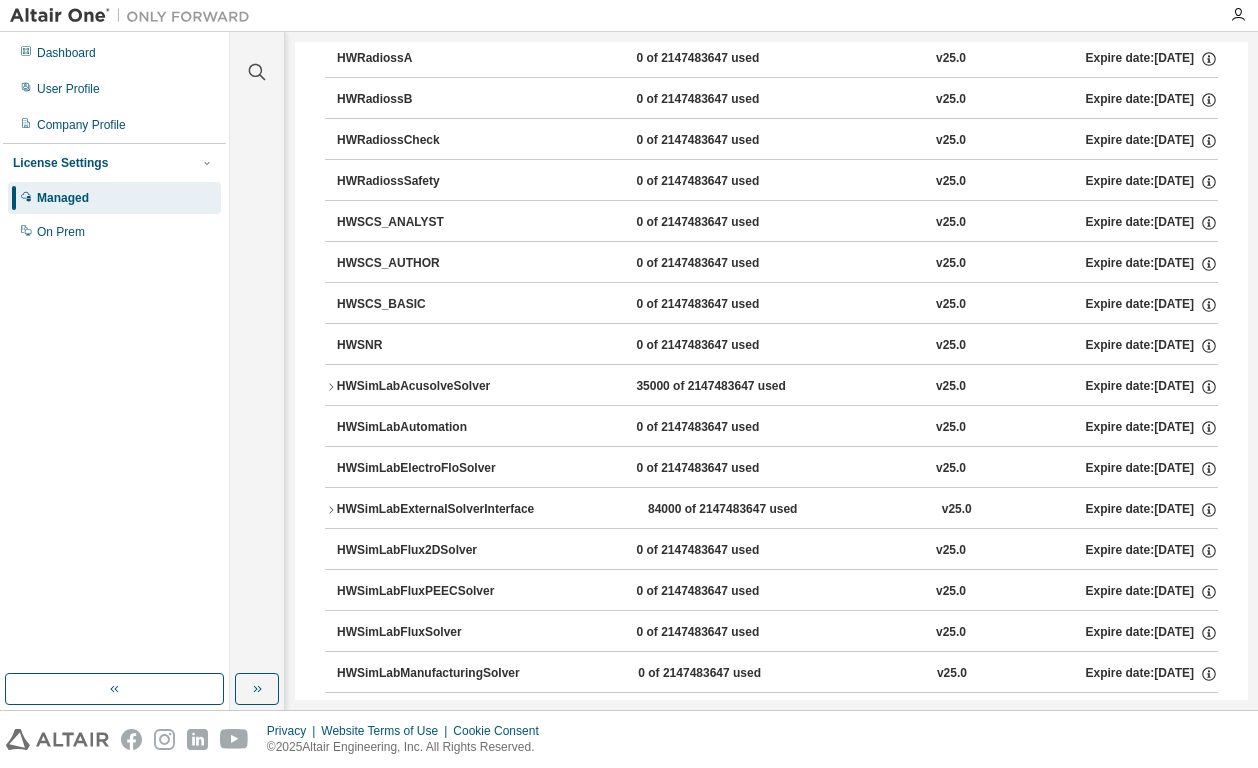 click 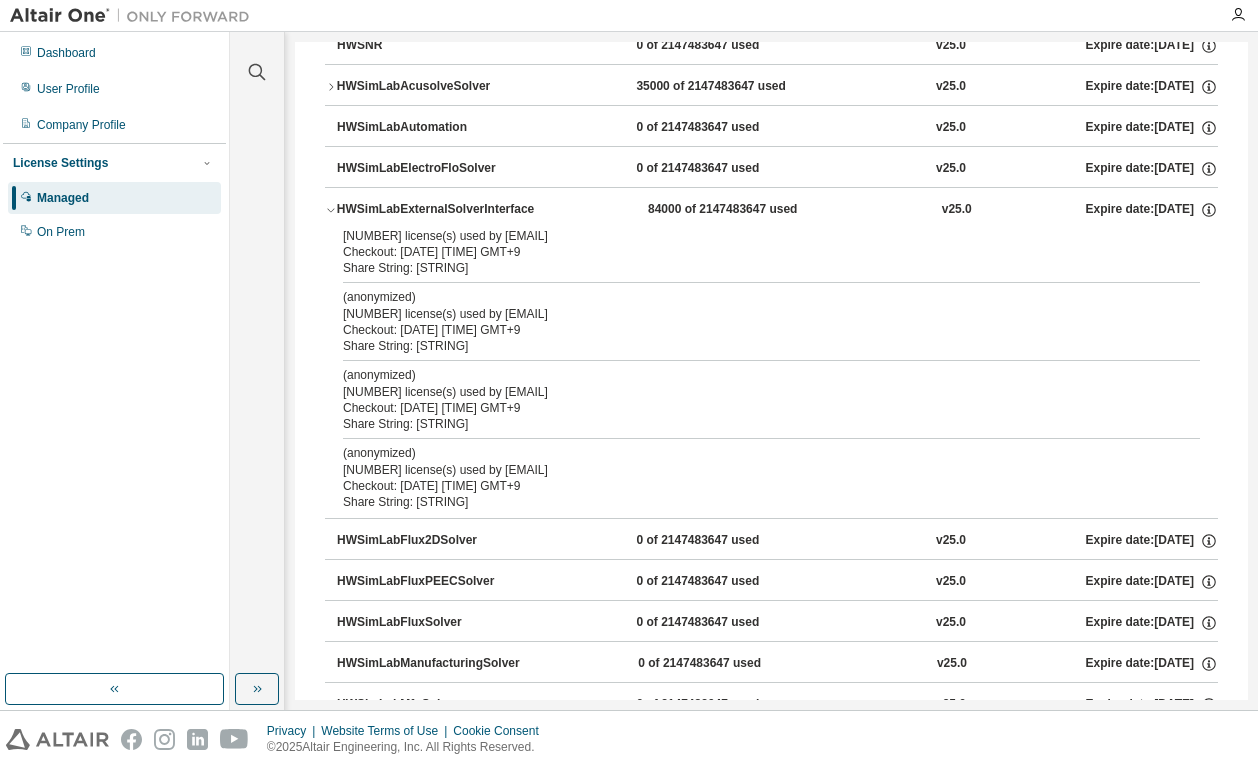 scroll, scrollTop: 7700, scrollLeft: 0, axis: vertical 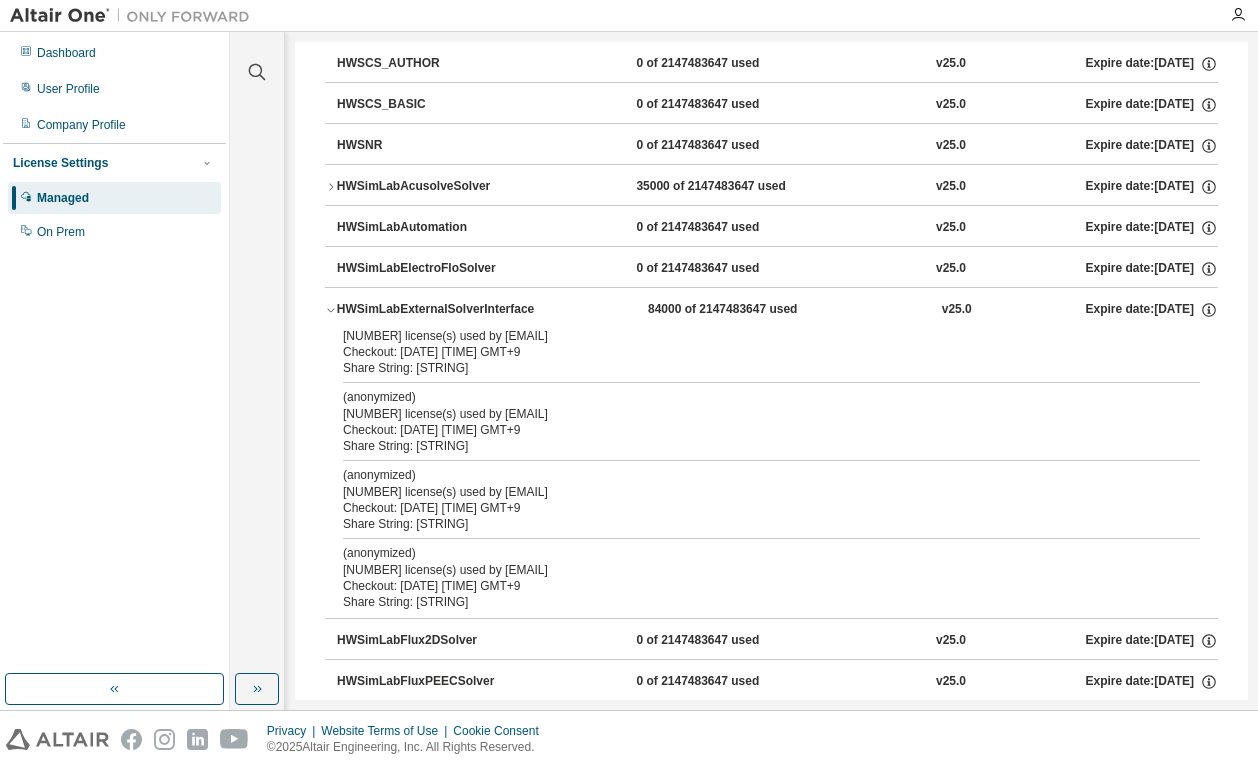 click 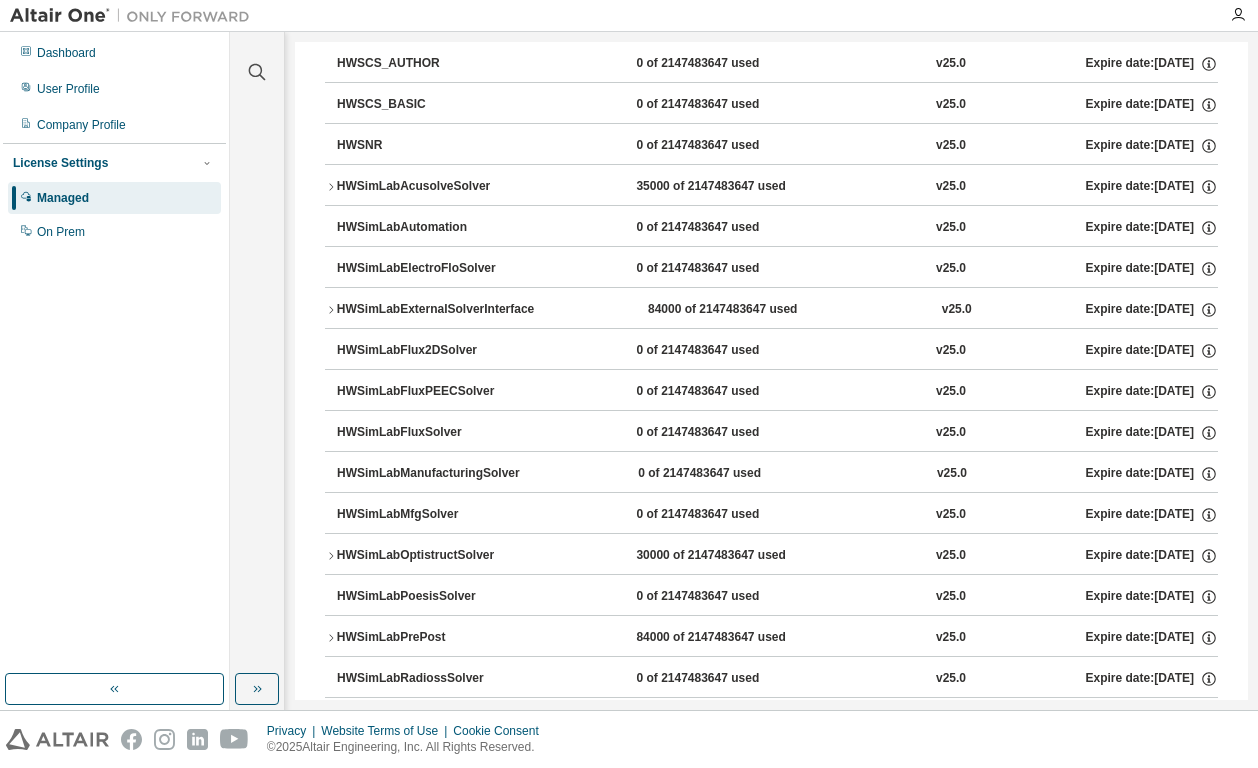 click 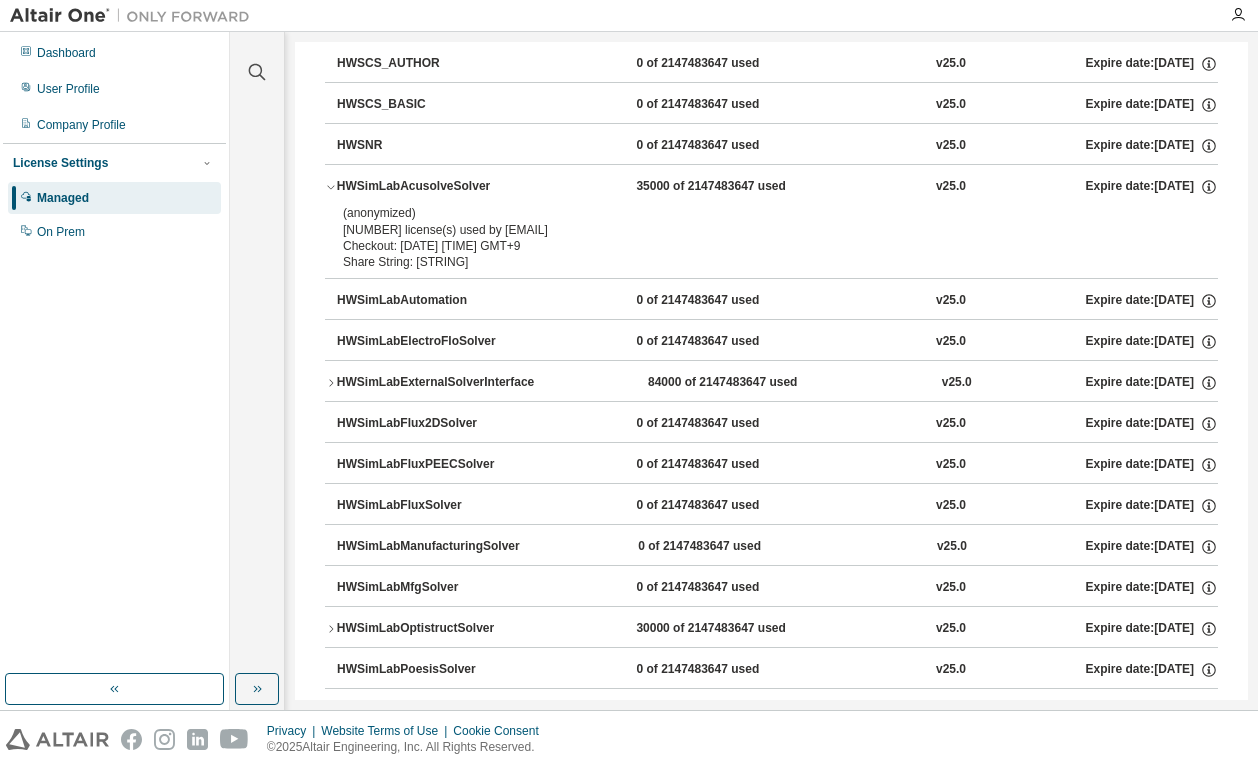 click 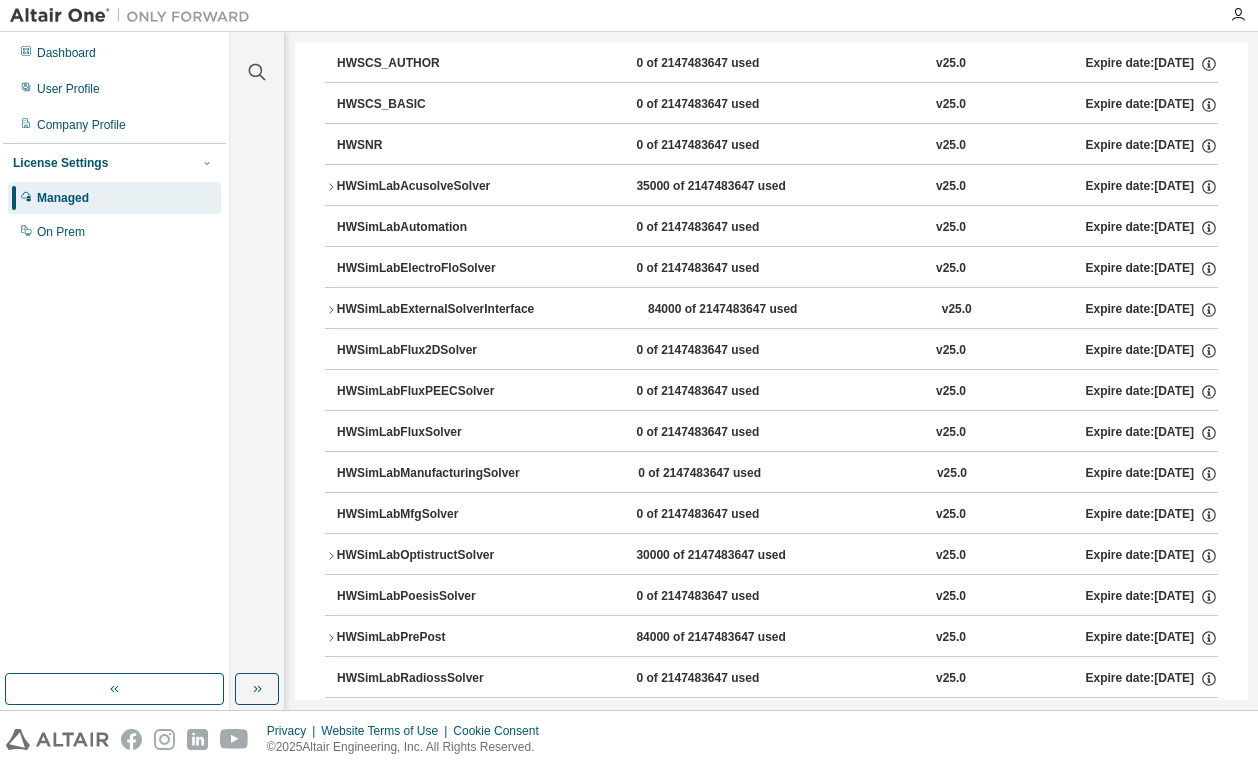 click 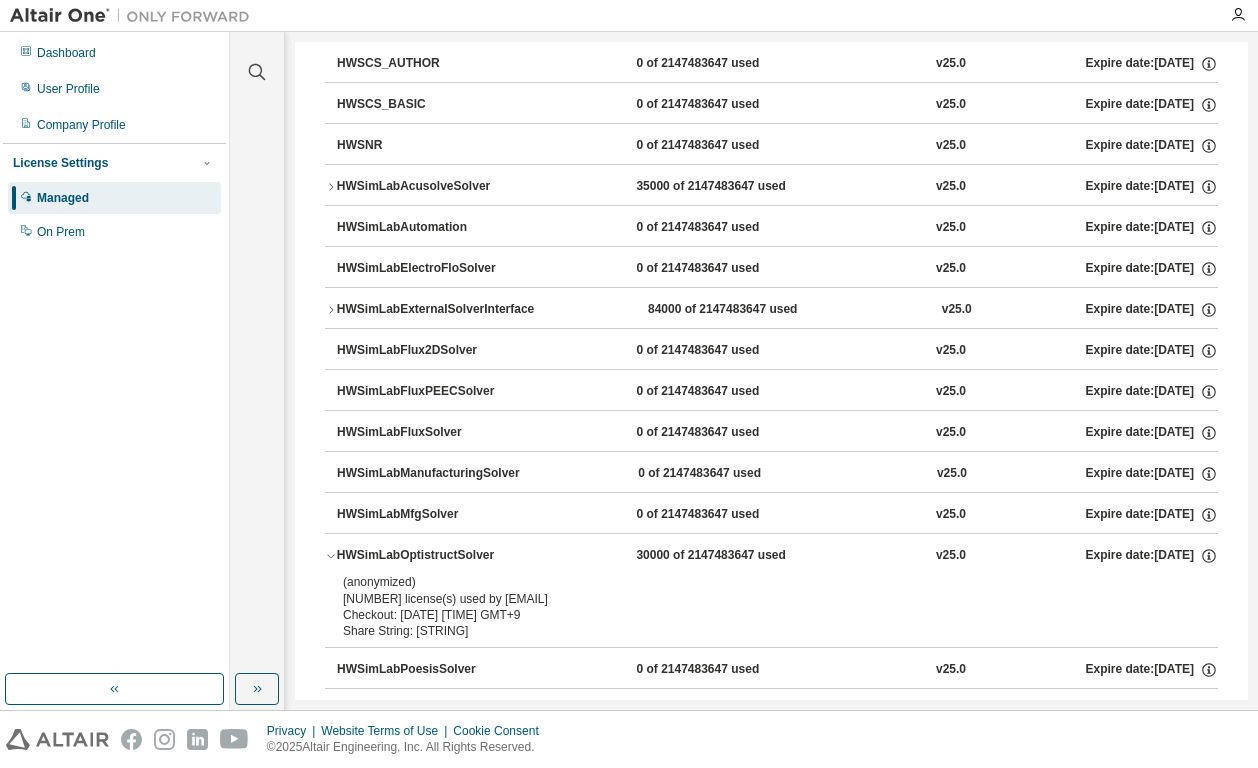 click 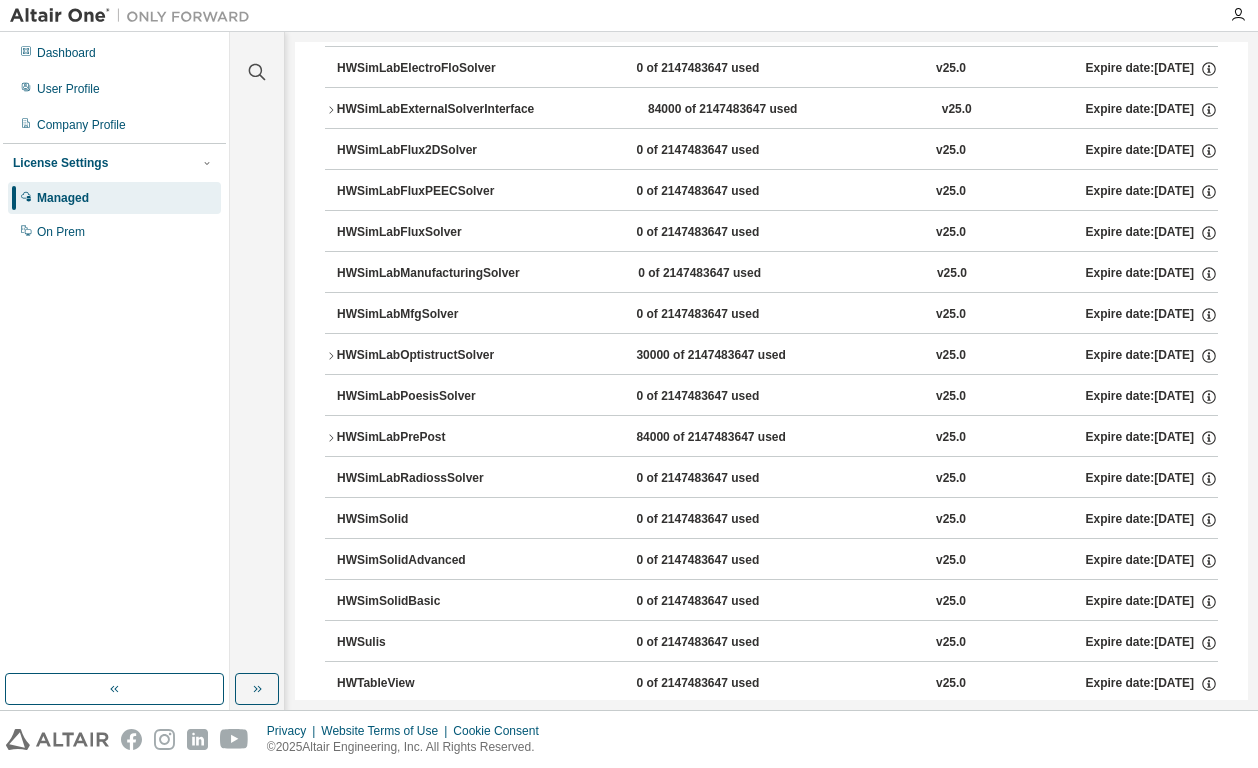scroll, scrollTop: 8000, scrollLeft: 0, axis: vertical 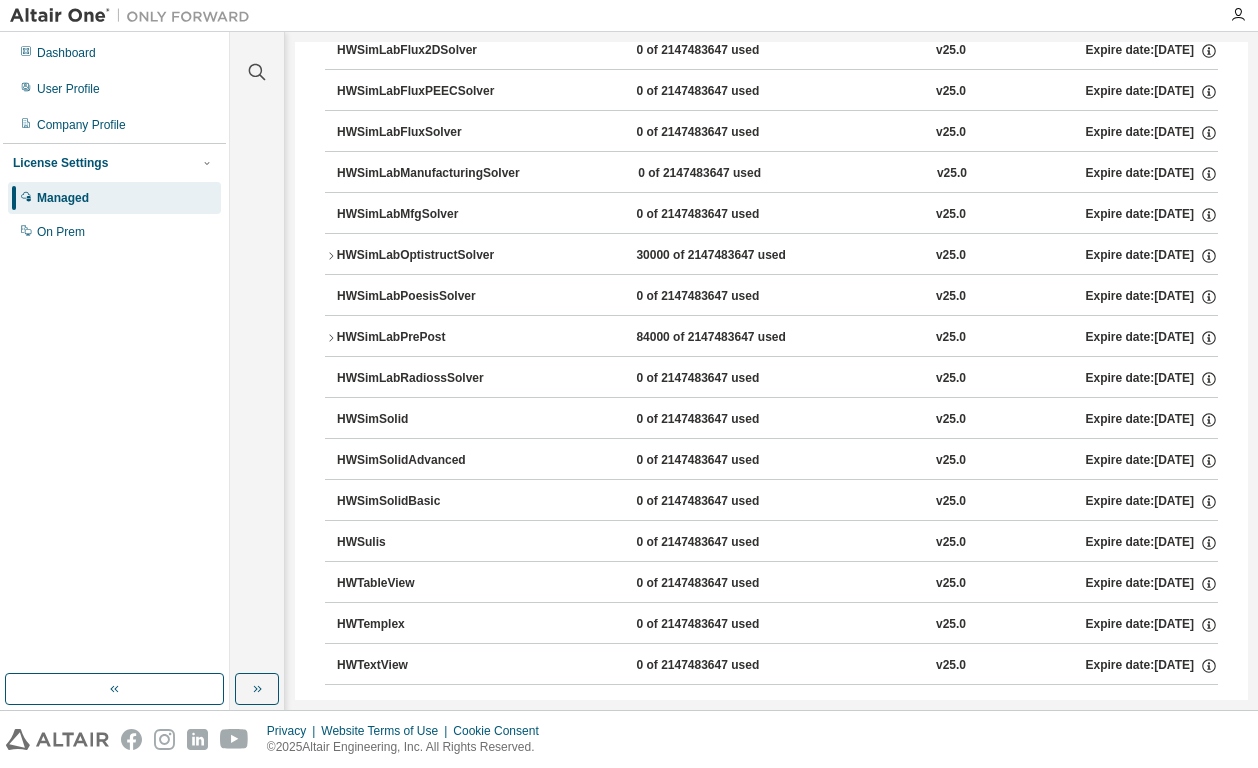 click 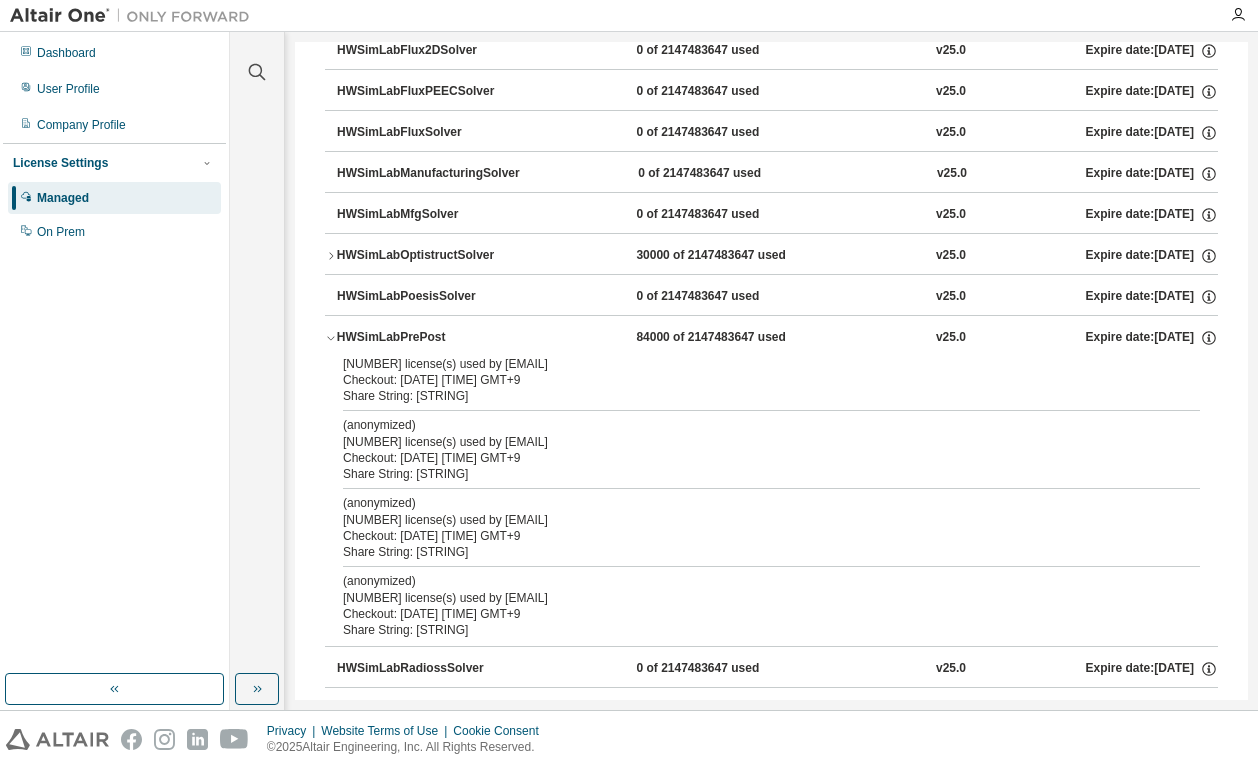 click 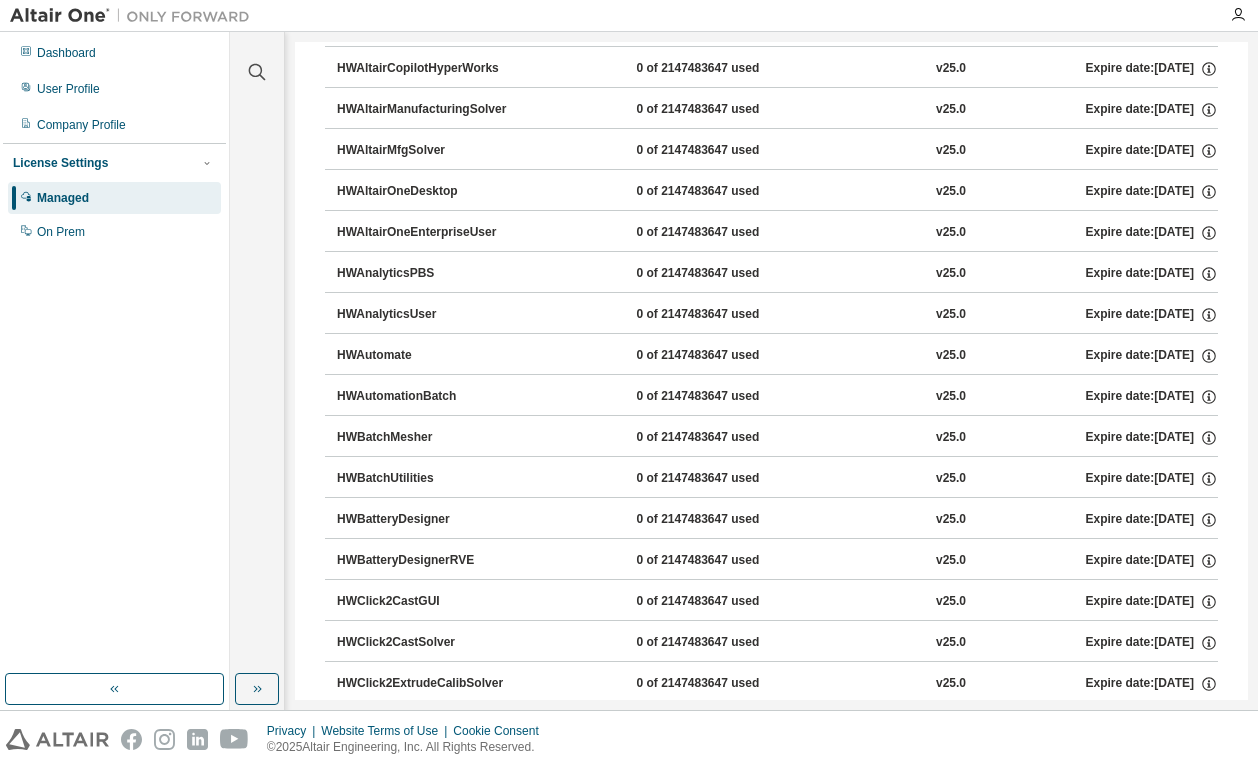 scroll, scrollTop: 0, scrollLeft: 0, axis: both 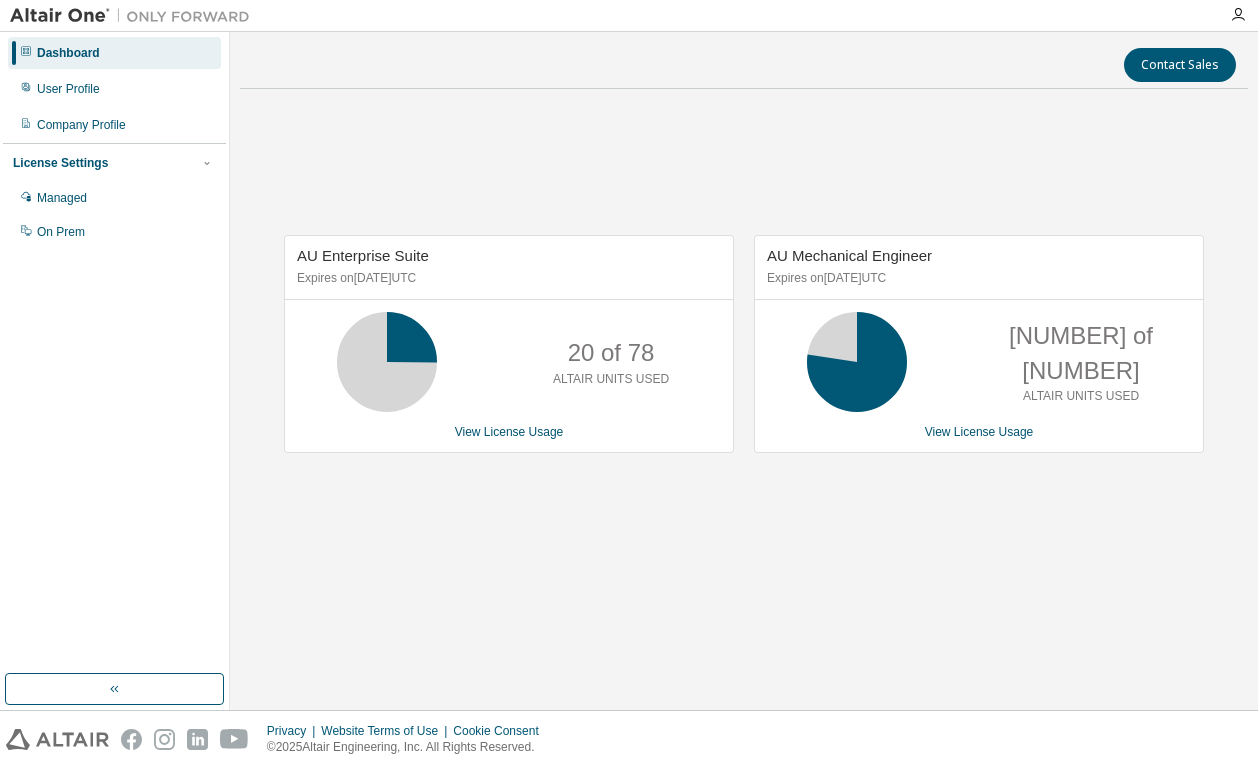 click on "AU Enterprise Suite Expires on  [DATE]  UTC  [NUMBER] of [NUMBER] ALTAIR UNITS USED View License Usage AU Mechanical Engineer Expires on  [DATE]  UTC  [NUMBER] of [NUMBER] ALTAIR UNITS USED View License Usage" at bounding box center (744, 354) 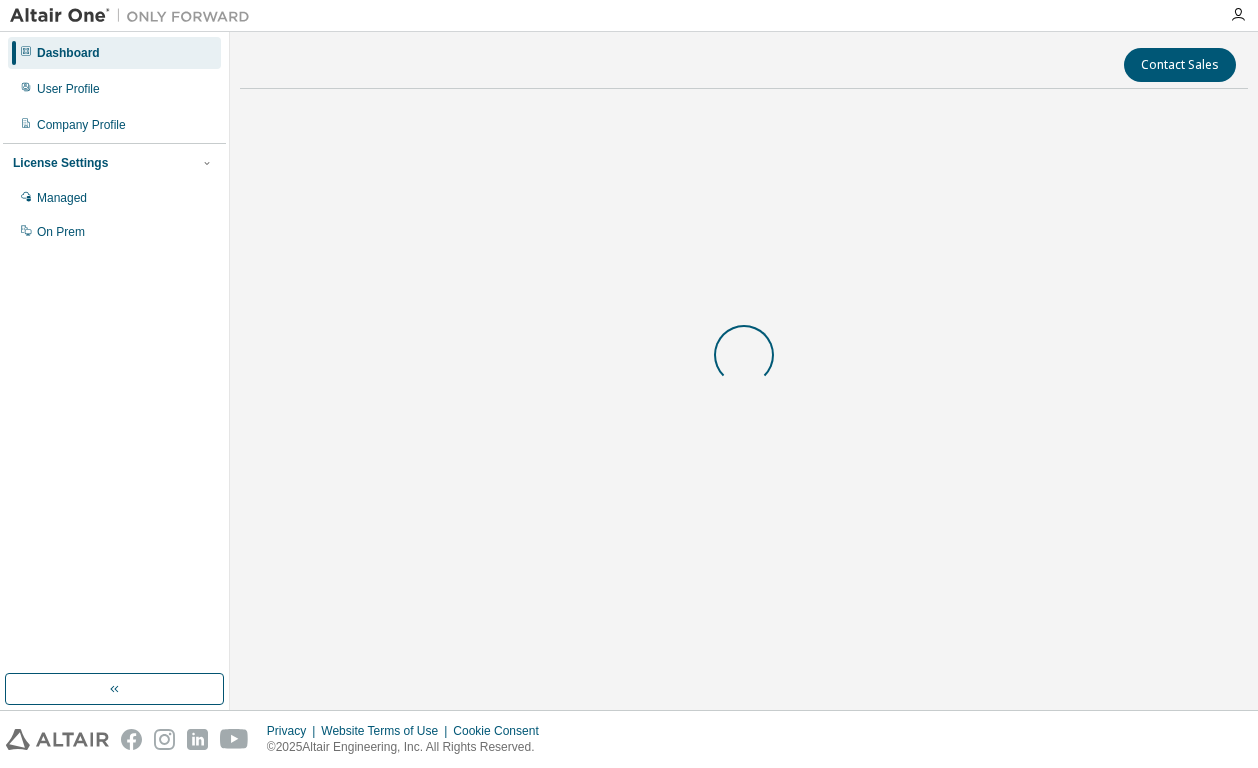 scroll, scrollTop: 0, scrollLeft: 0, axis: both 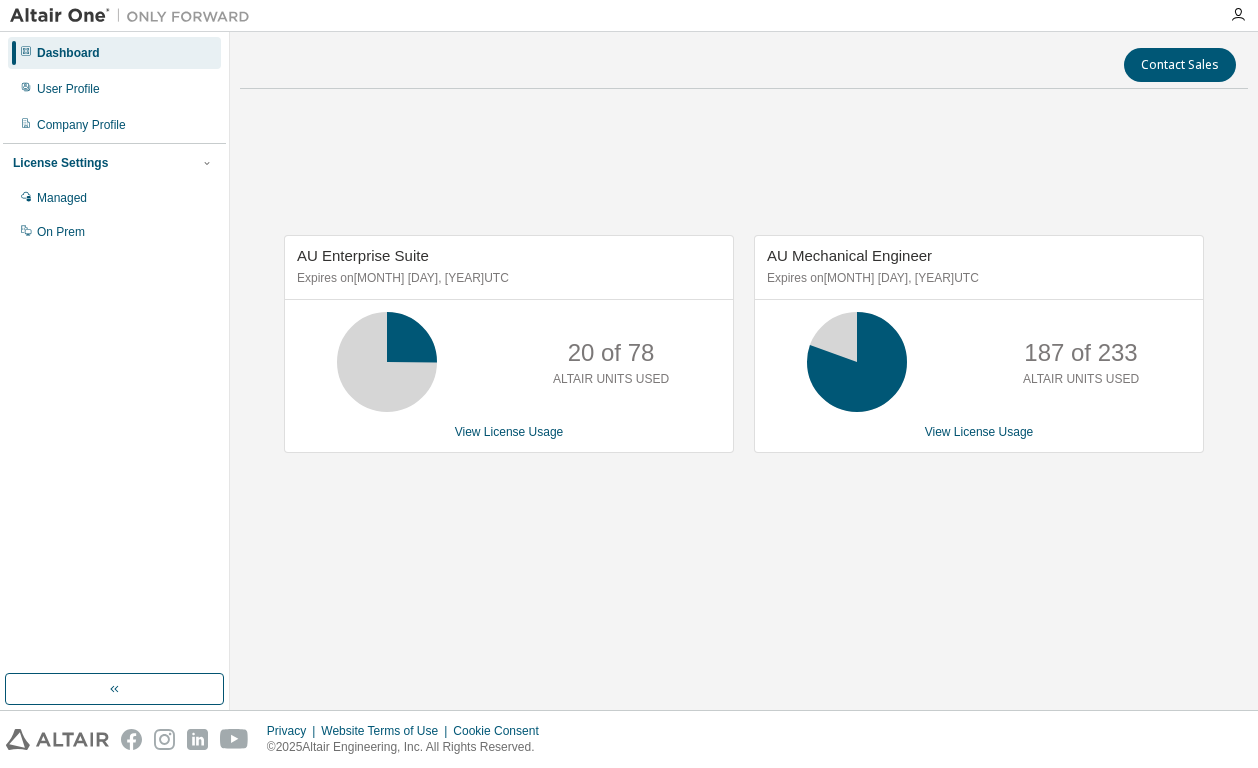 click on "AU Enterprise Suite Expires on  September 19, 2025  UTC  20 of 78 ALTAIR UNITS USED View License Usage AU Mechanical Engineer Expires on  December 20, 2025  UTC  187 of 233 ALTAIR UNITS USED View License Usage" at bounding box center (744, 354) 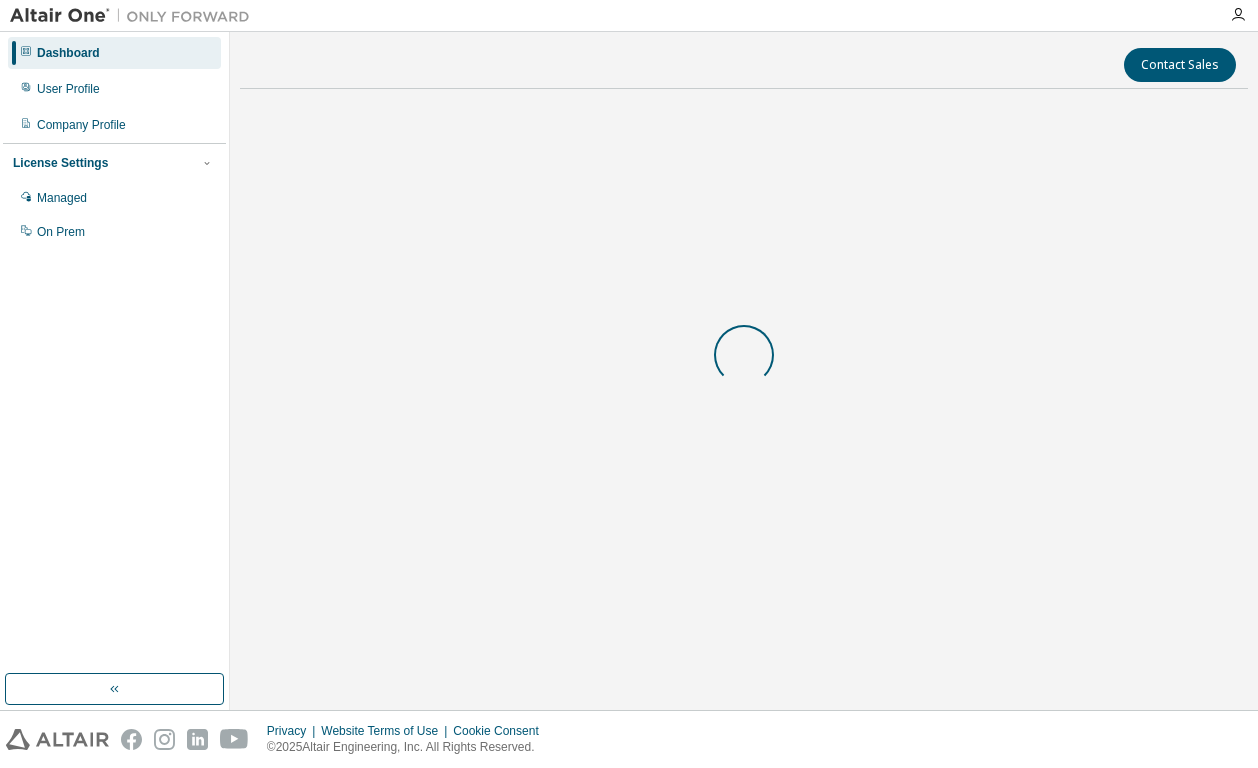 scroll, scrollTop: 0, scrollLeft: 0, axis: both 